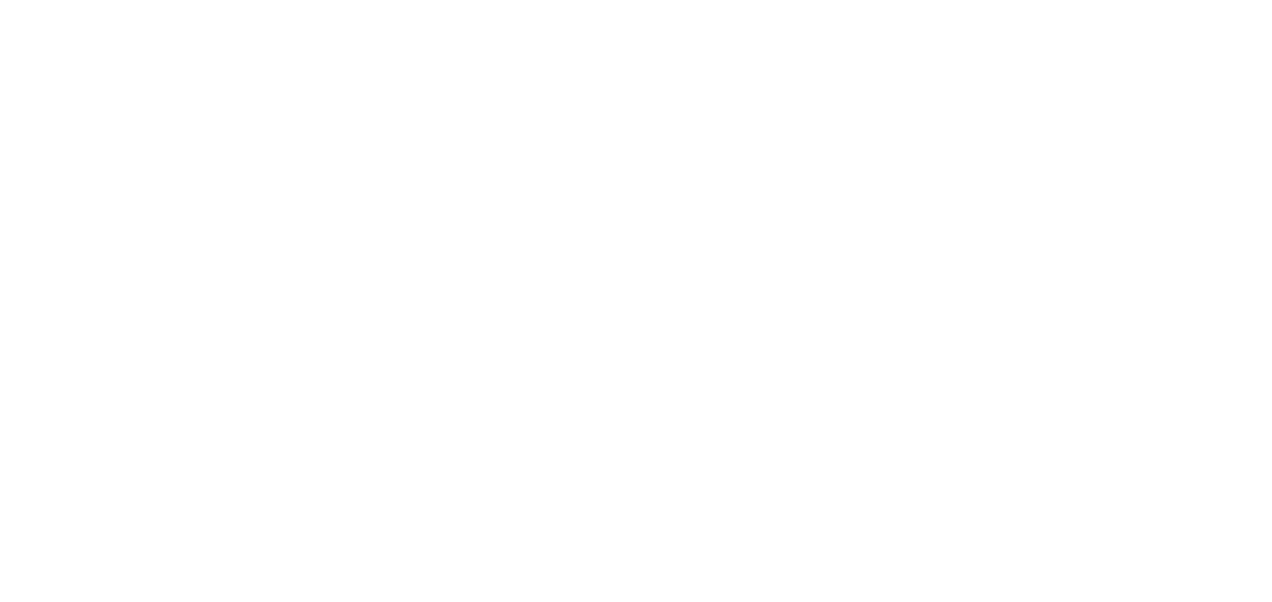 scroll, scrollTop: 0, scrollLeft: 0, axis: both 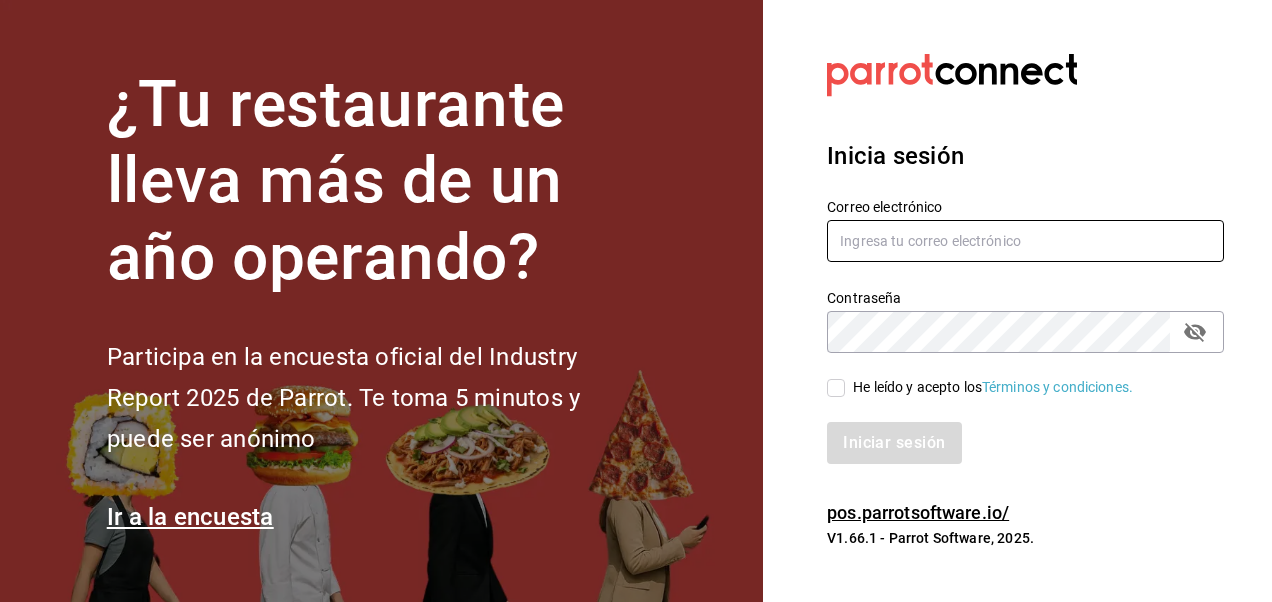 type on "contacto@example.com" 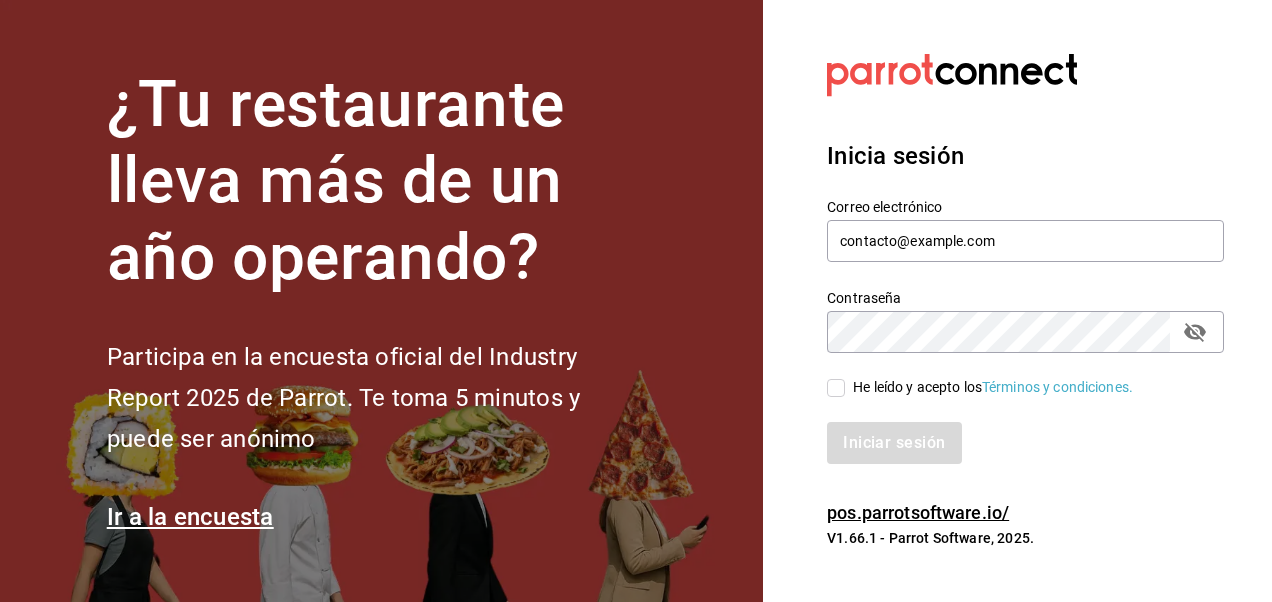 click on "He leído y acepto los  Términos y condiciones." at bounding box center (989, 387) 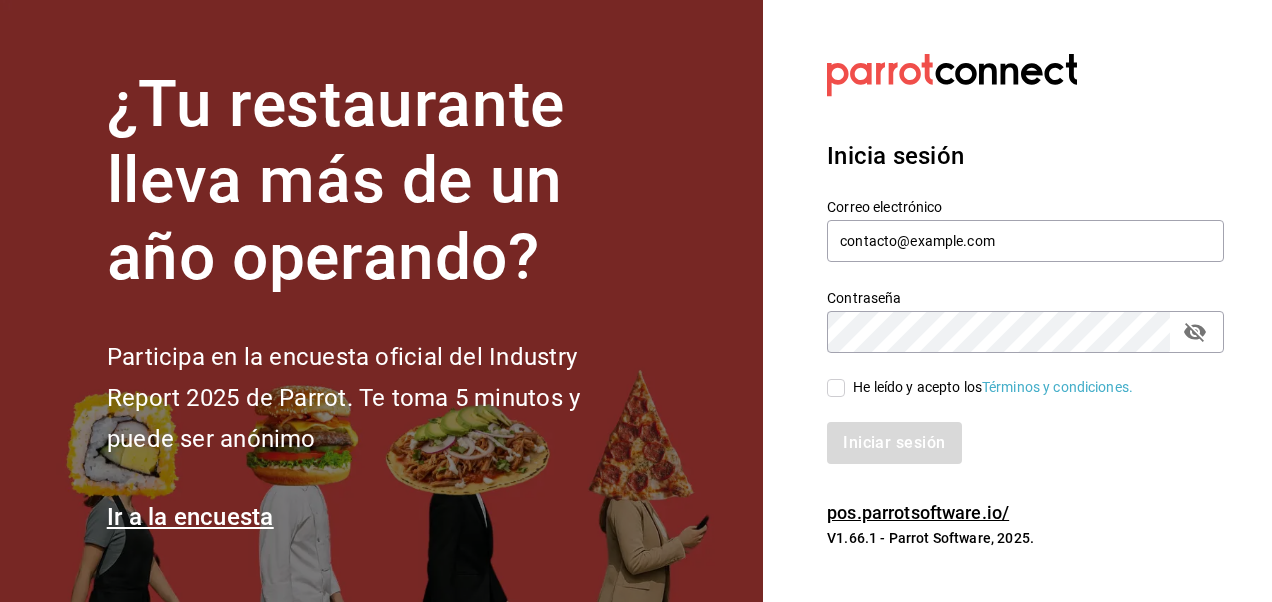 checkbox on "true" 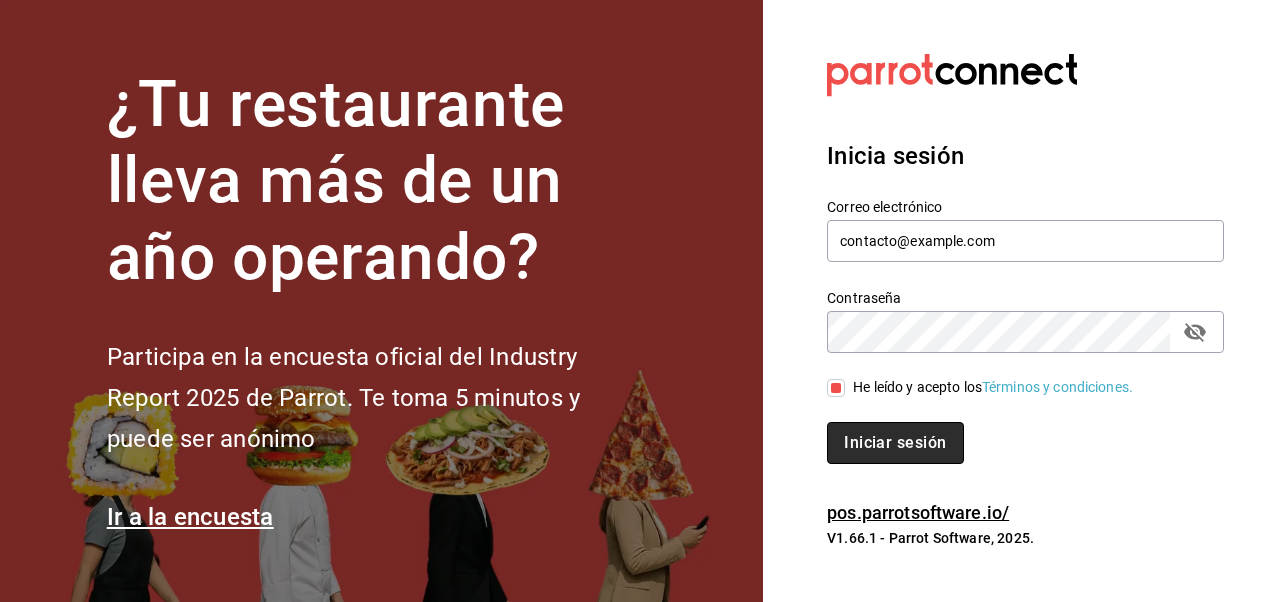 click on "Iniciar sesión" at bounding box center (895, 443) 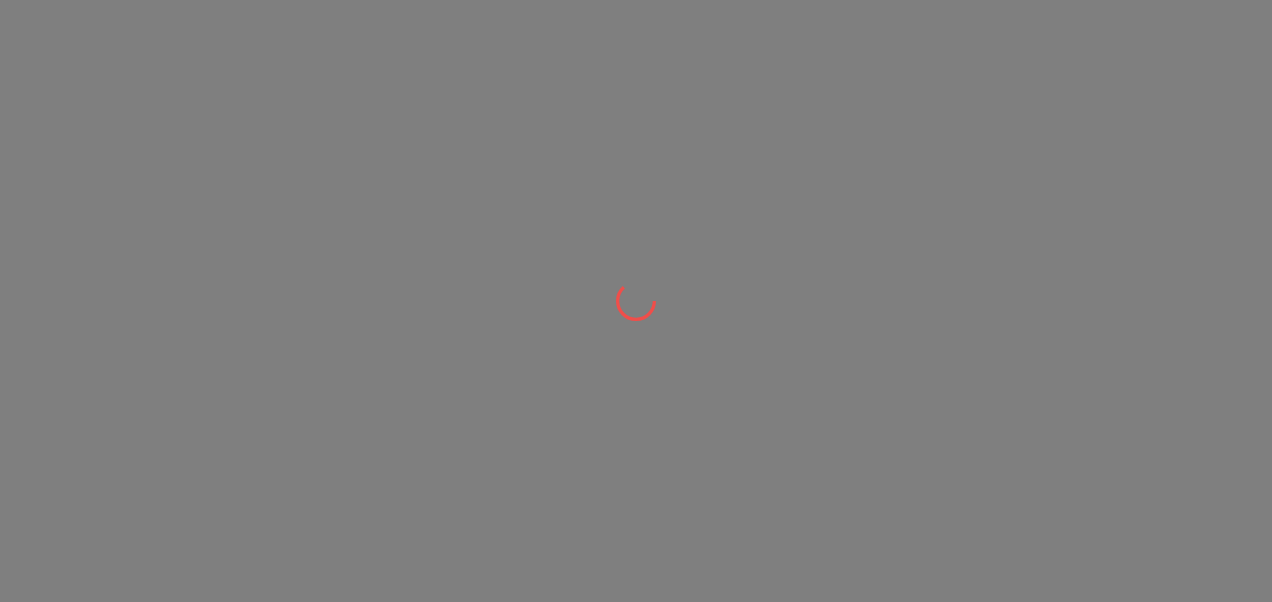 scroll, scrollTop: 0, scrollLeft: 0, axis: both 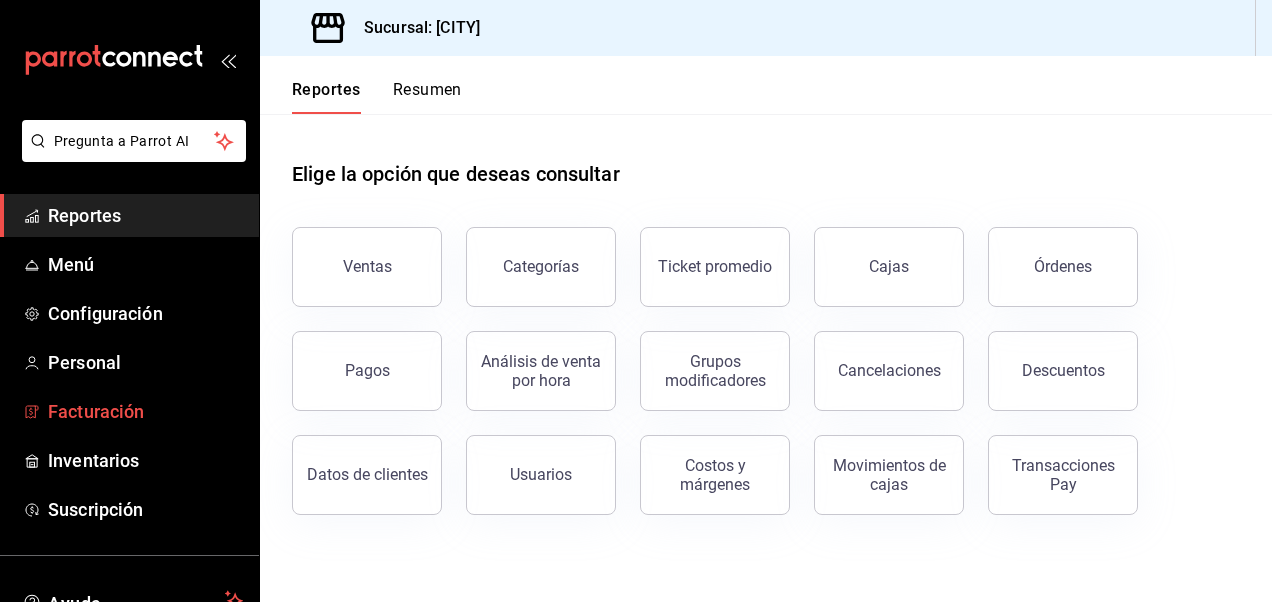 click on "Facturación" at bounding box center [145, 411] 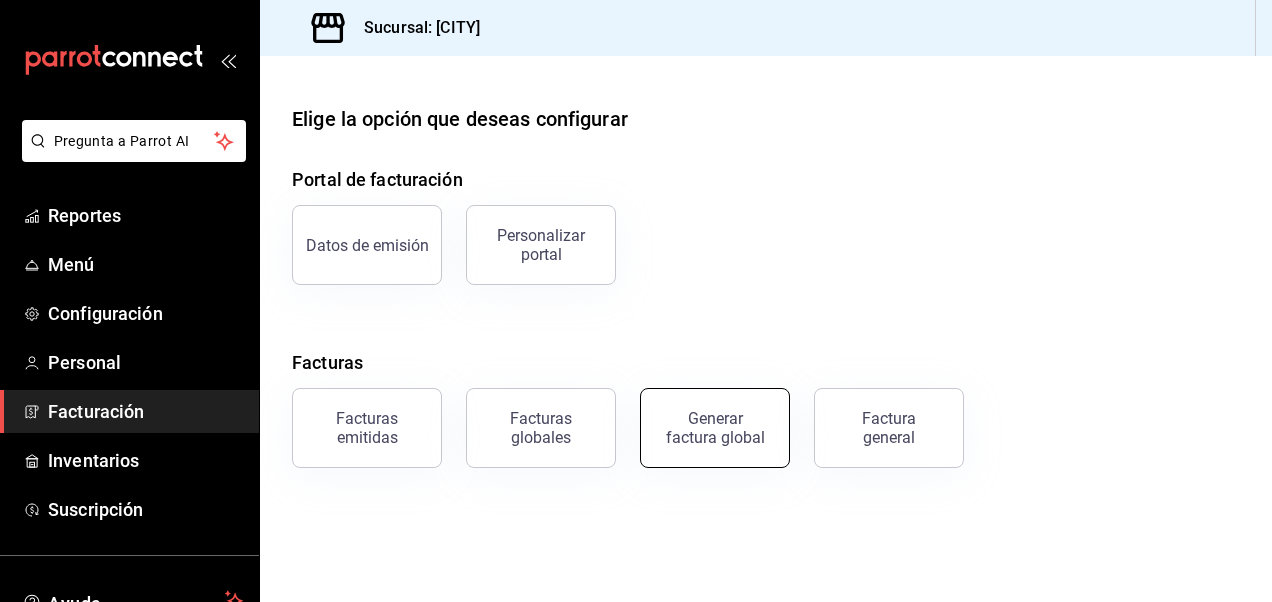 click on "Generar factura global" at bounding box center (715, 428) 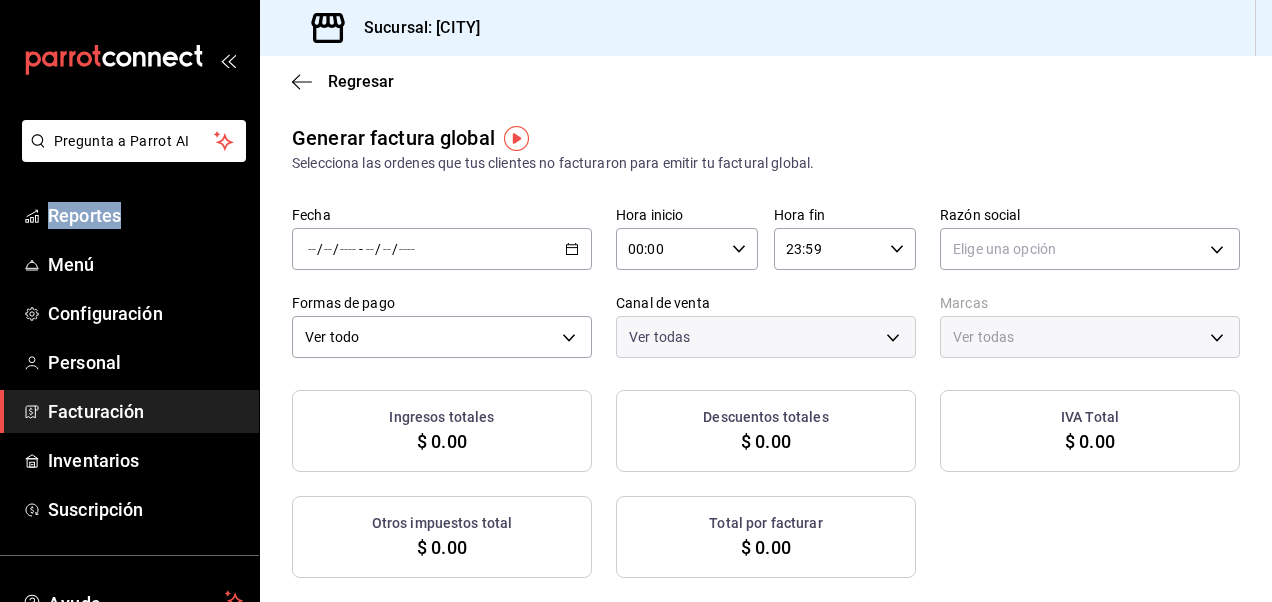 type on "PARROT,UBER_EATS,RAPPI,DIDI_FOOD,ONLINE" 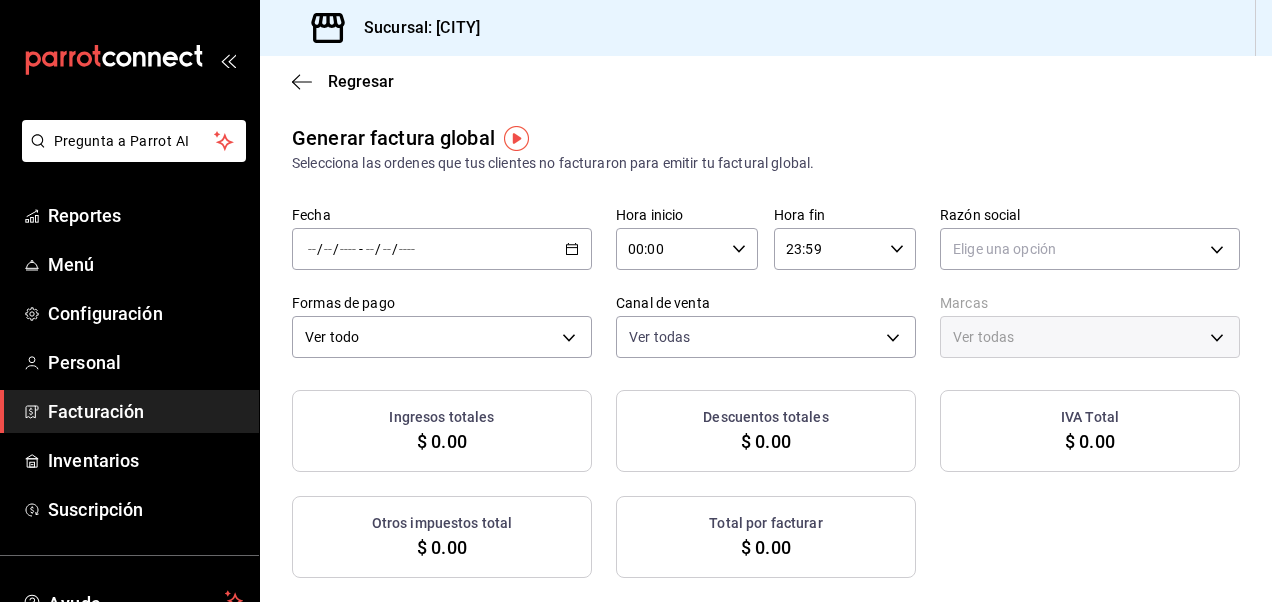click on "/ / - / /" at bounding box center [442, 249] 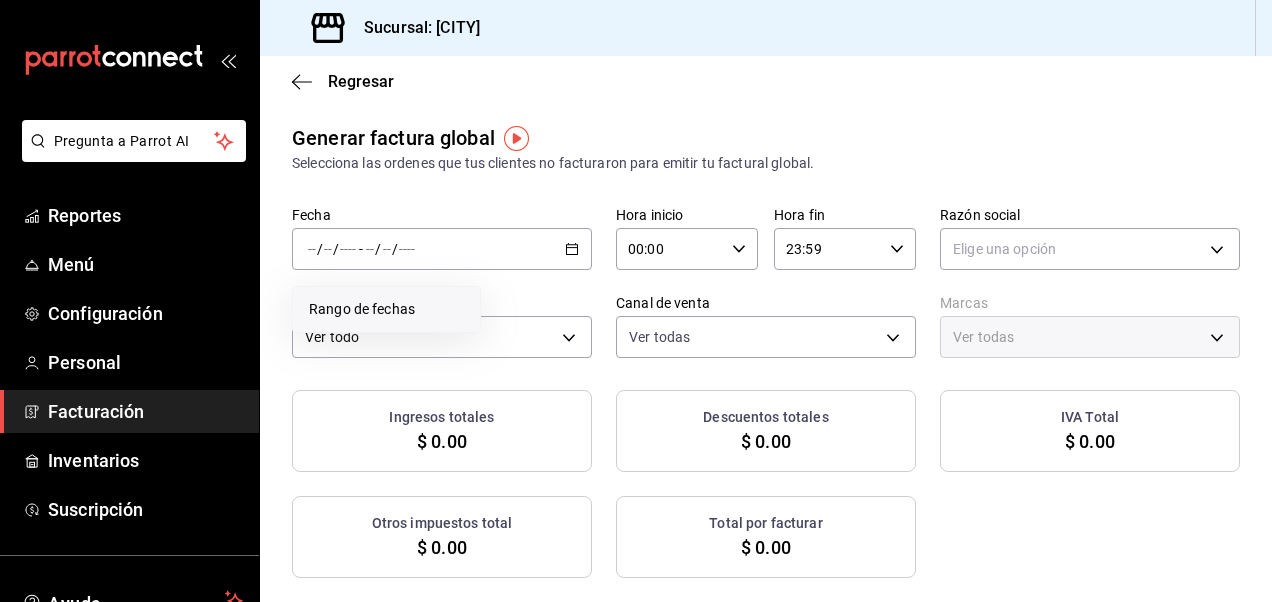 click on "Rango de fechas" at bounding box center [386, 309] 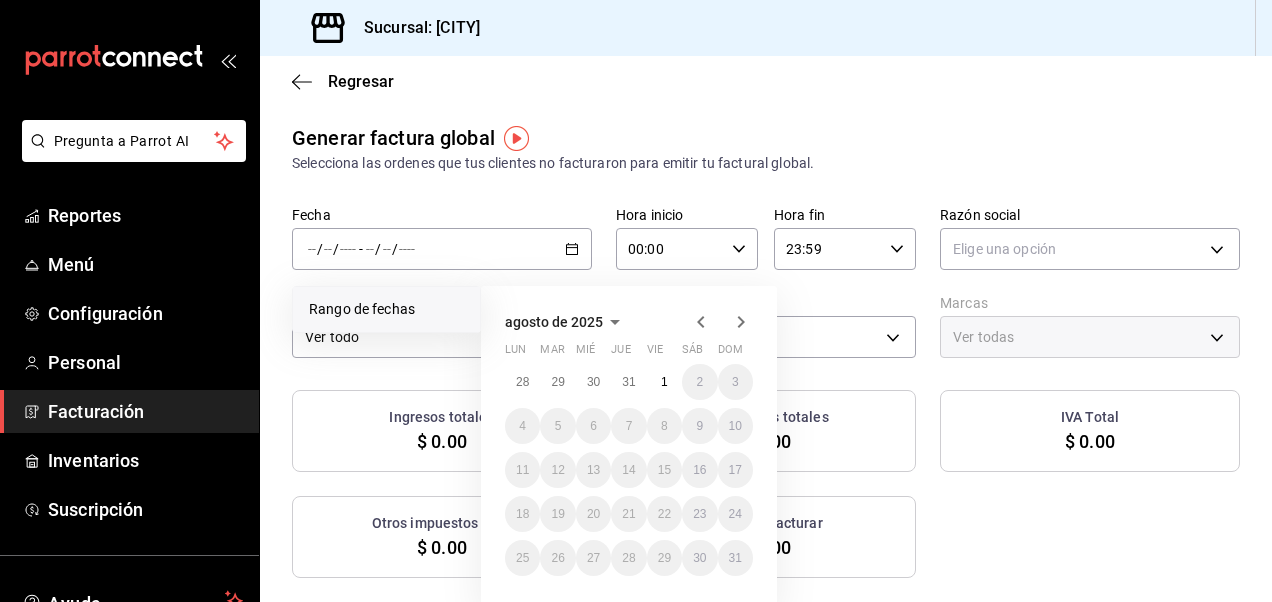 click 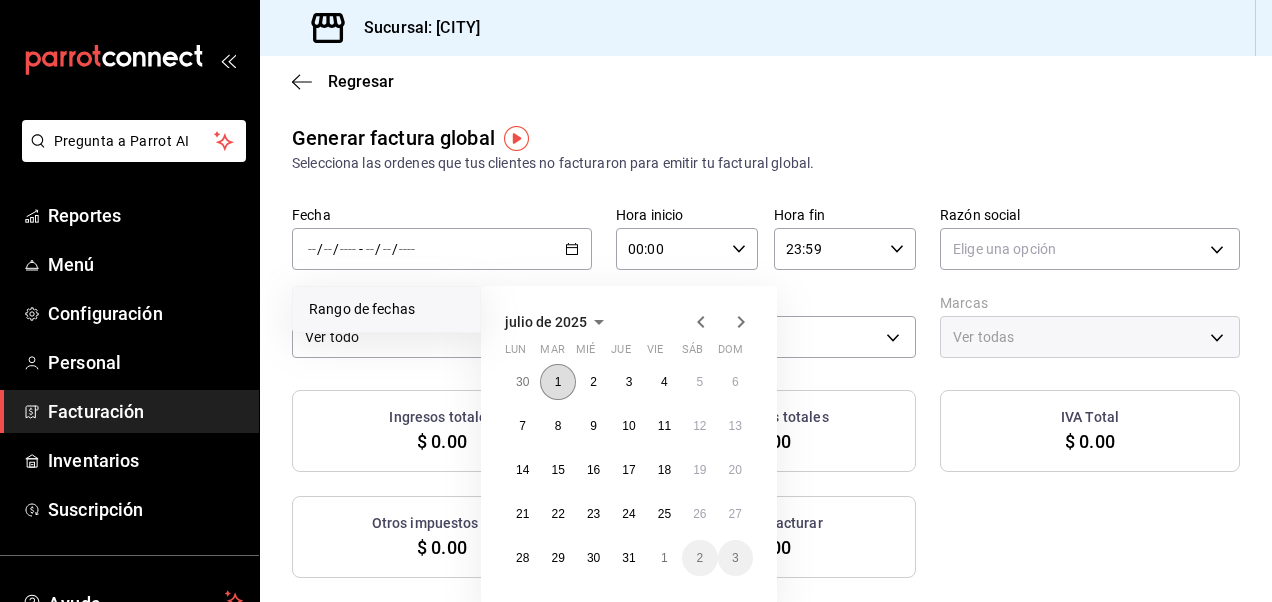 click on "1" at bounding box center [558, 382] 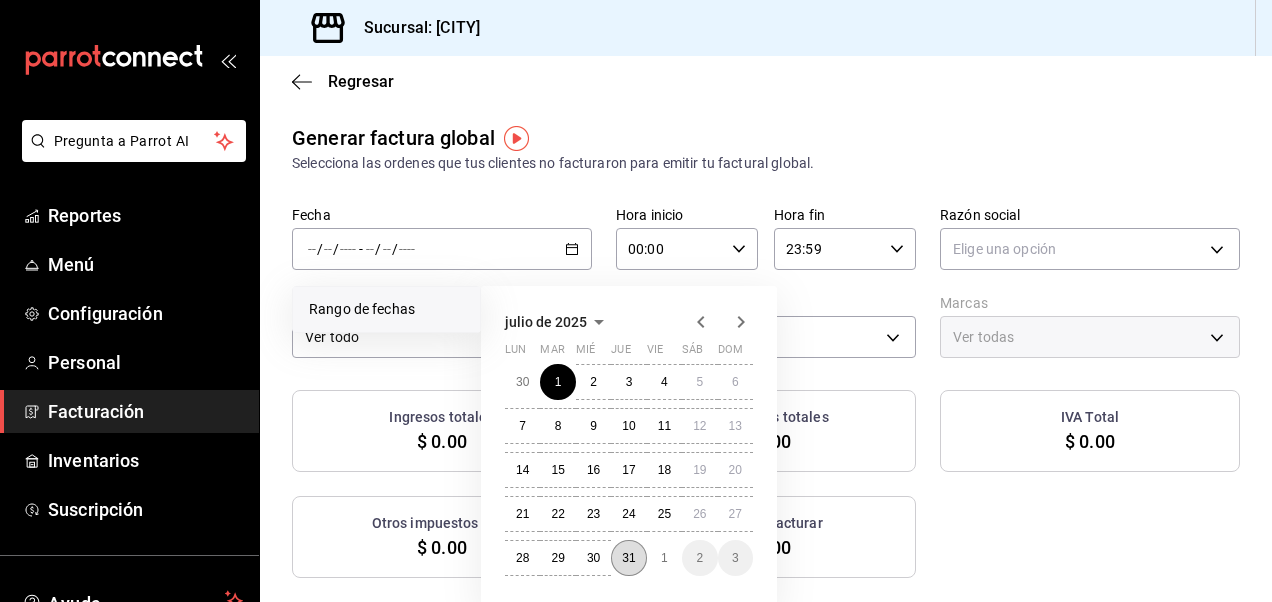 click on "31" at bounding box center [628, 558] 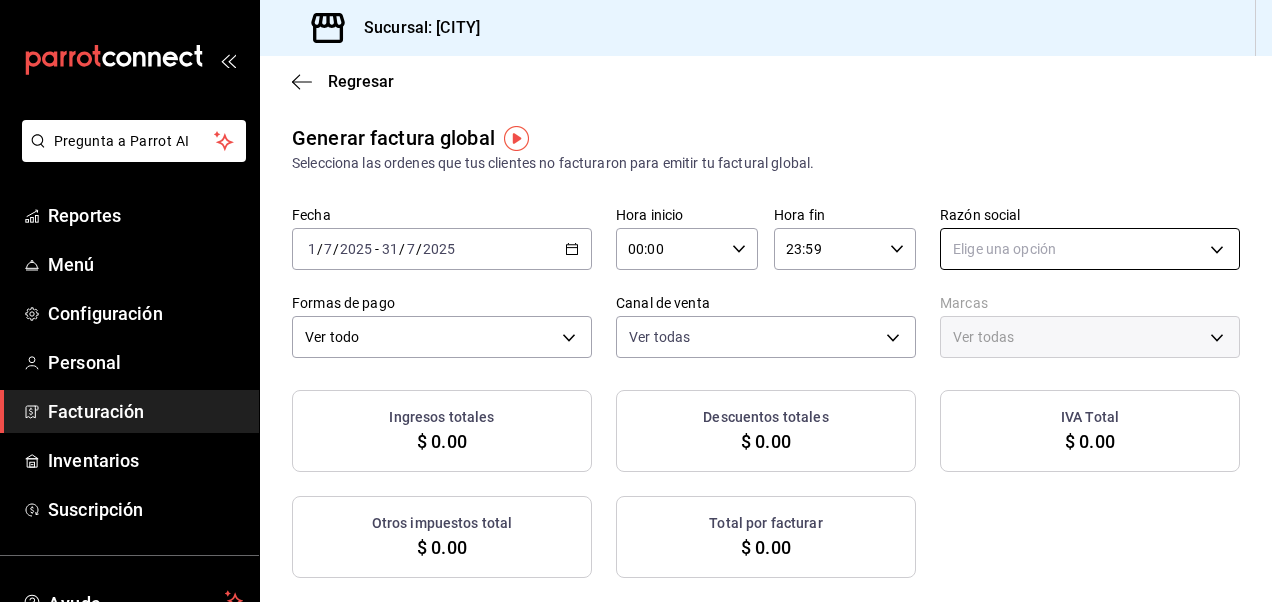 click on "Pregunta a Parrot AI Reportes   Menú   Configuración   Personal   Facturación   Inventarios   Suscripción   Ayuda Recomienda Parrot   [FIRST] M   Sugerir nueva función   Sucursal: [CITY] Regresar Generar factura global Selecciona las ordenes que tus clientes no facturaron para emitir tu factural global. Fecha 2025-07-01 1 / 7 / 2025 - 2025-07-31 31 / 7 / 2025 Hora inicio 00:00 Hora inicio Hora fin 23:59 Hora fin Razón social Elige una opción Formas de pago Ver todo ALL Canal de venta Ver todas PARROT,UBER_EATS,RAPPI,DIDI_FOOD,ONLINE Marcas Ver todas Ingresos totales $ 0.00 Descuentos totales $ 0.00 IVA Total $ 0.00 Otros impuestos total $ 0.00 Total por facturar $ 0.00 No hay información que mostrar GANA 1 MES GRATIS EN TU SUSCRIPCIÓN AQUÍ Ver video tutorial Ir a video Pregunta a Parrot AI Reportes   Menú   Configuración   Personal   Facturación   Inventarios   Suscripción   Ayuda Recomienda Parrot   [FIRST] M   Sugerir nueva función   Visitar centro de ayuda ([PHONE])" at bounding box center (636, 301) 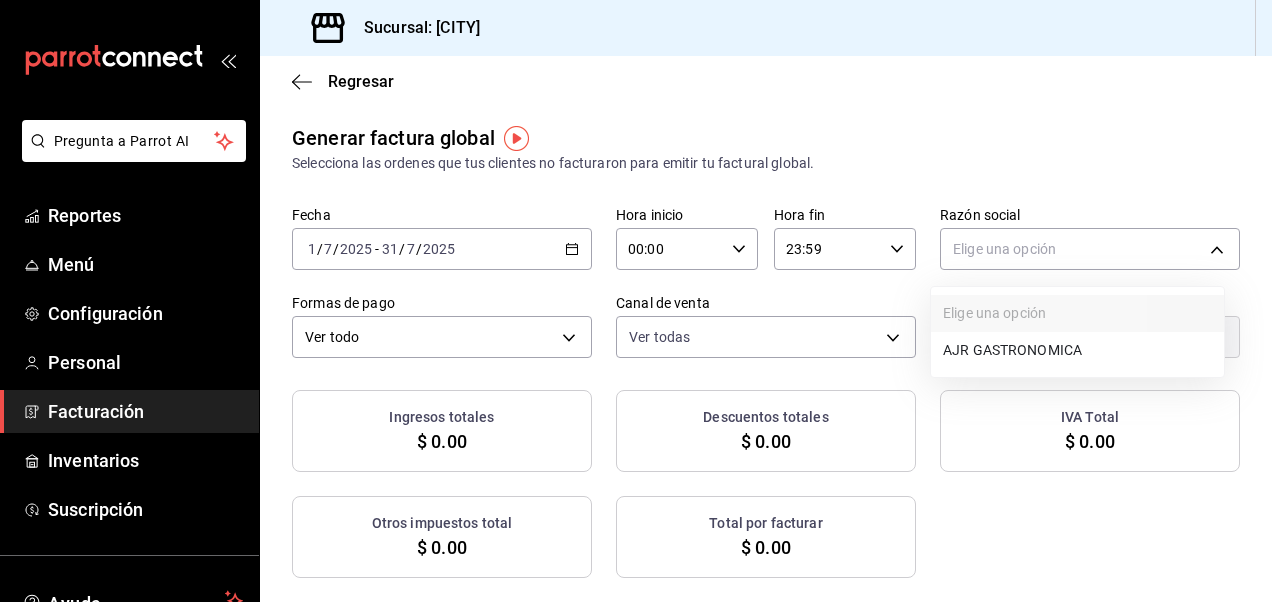 click on "AJR GASTRONOMICA" at bounding box center [1077, 350] 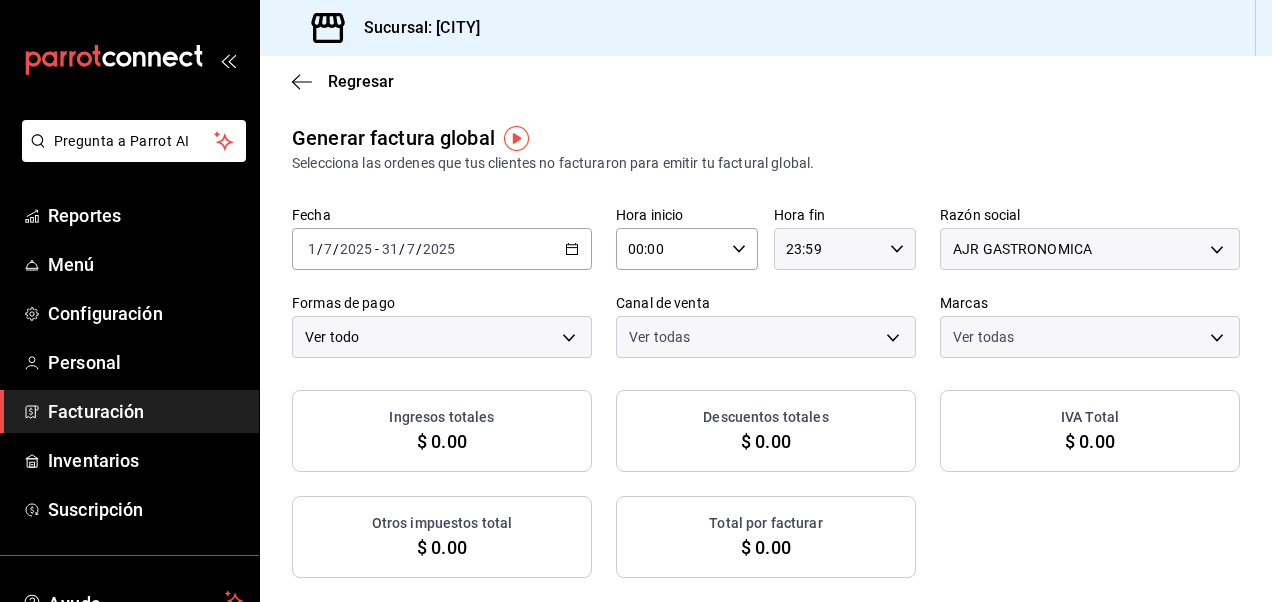 checkbox on "true" 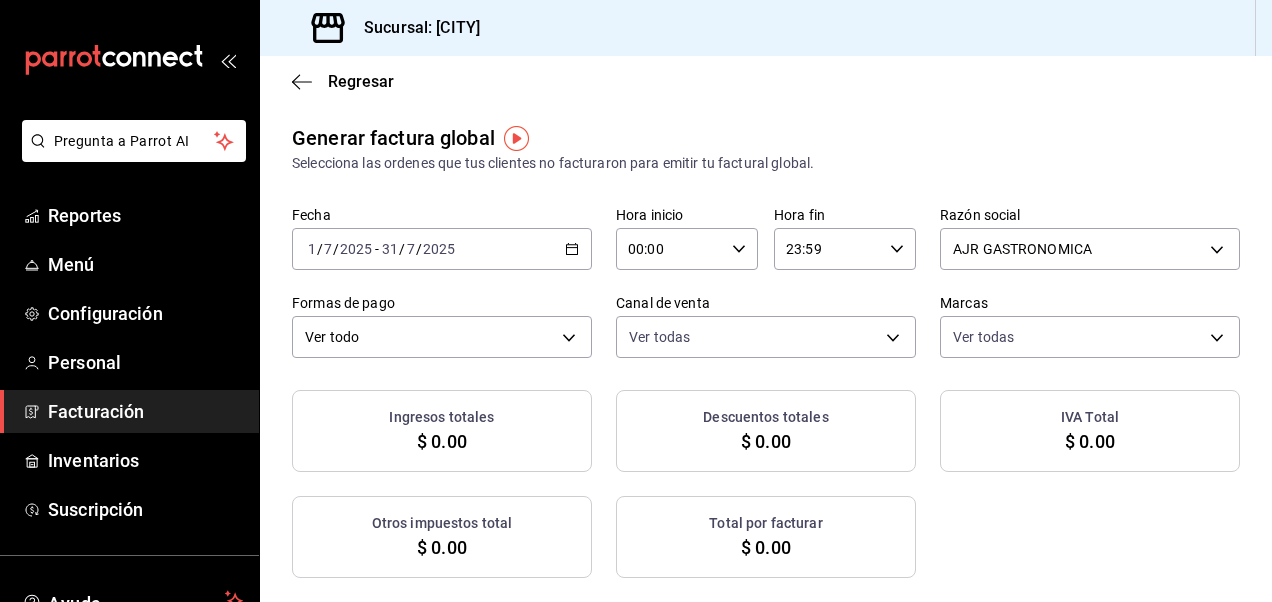 checkbox on "true" 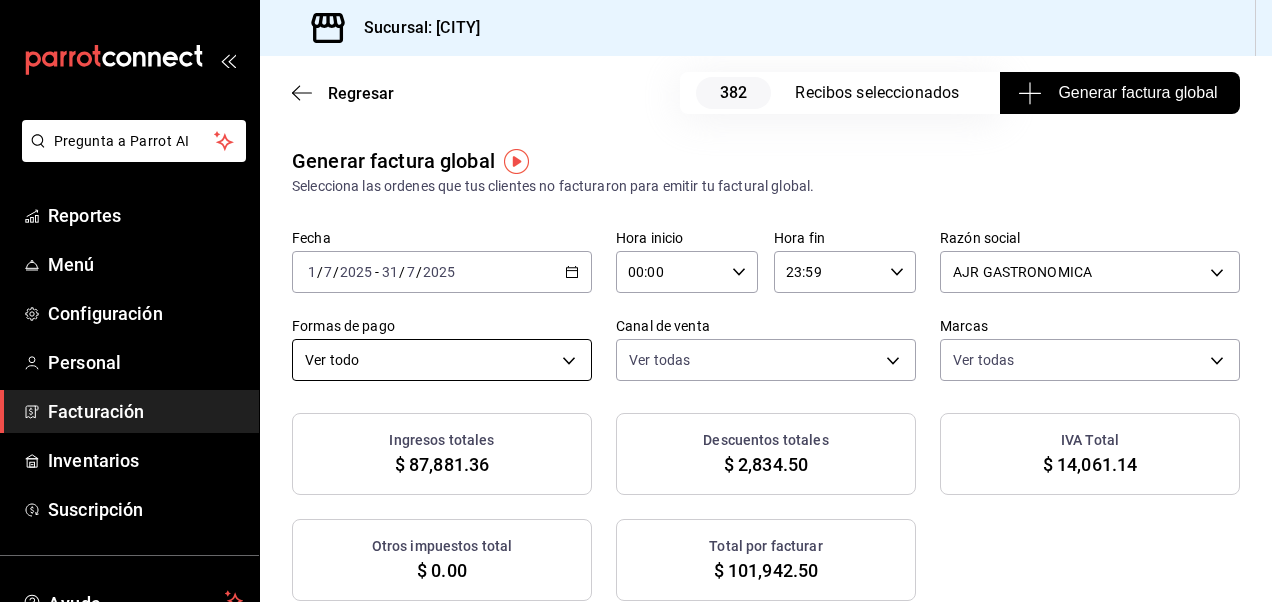 click on "Pregunta a Parrot AI Reportes   Menú   Configuración   Personal   Facturación   Inventarios   Suscripción   Ayuda Recomienda Parrot   [FIRST] M   Sugerir nueva función   Sucursal: [CITY] Regresar 382 Recibos seleccionados Generar factura global Generar factura global Selecciona las ordenes que tus clientes no facturaron para emitir tu factural global. Fecha 2025-07-01 1 / 7 / 2025 - 2025-07-31 31 / 7 / 2025 Hora inicio 00:00 Hora inicio Hora fin 23:59 Hora fin Razón social AJR GASTRONOMICA c1f81b40-f55d-43de-91cb-2b961ef4c469 Formas de pago Ver todo ALL Canal de venta Ver todas PARROT,UBER_EATS,RAPPI,DIDI_FOOD,ONLINE Marcas Ver todas 02b478a3-6360-4822-a852-509f8d1e5124 Ingresos totales $ 87,881.36 Descuentos totales $ 2,834.50 IVA Total $ 14,061.14 Otros impuestos total $ 0.00 Total por facturar $ 101,942.50 Recibos Quita la selección a los recibos que no quieras incluir. Recuerda que sólo puedes generar facturas globales de hasta 1,000 recibos cada una. Fecha # de recibo Tipo de pago IVA" at bounding box center [636, 301] 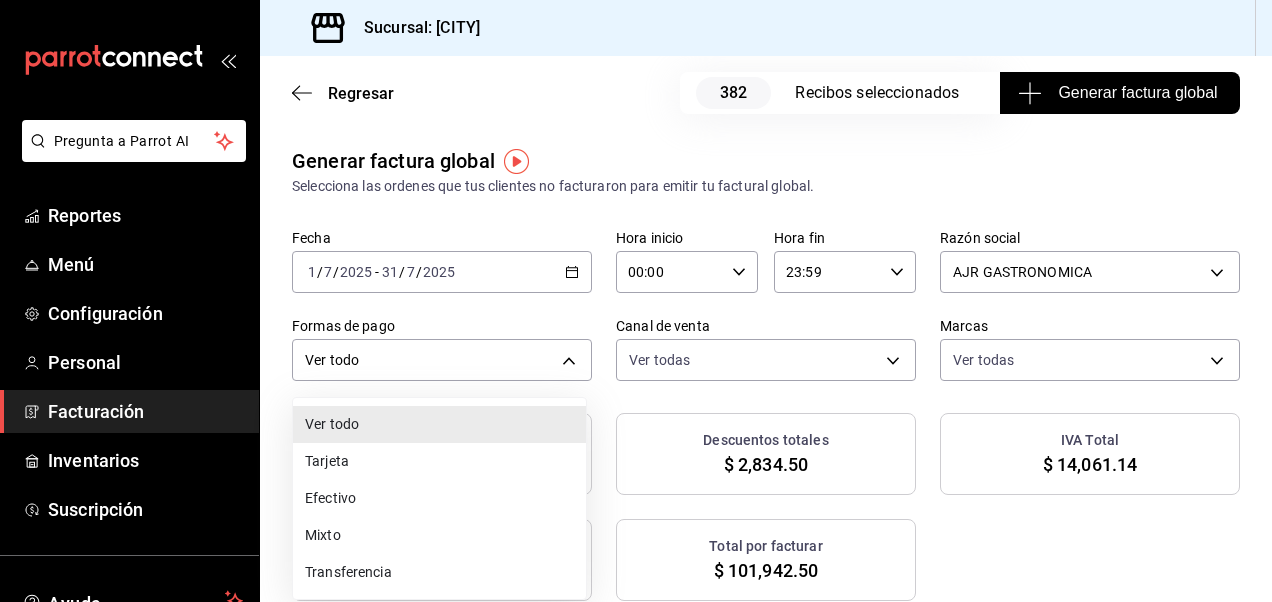 click on "Tarjeta" at bounding box center (439, 461) 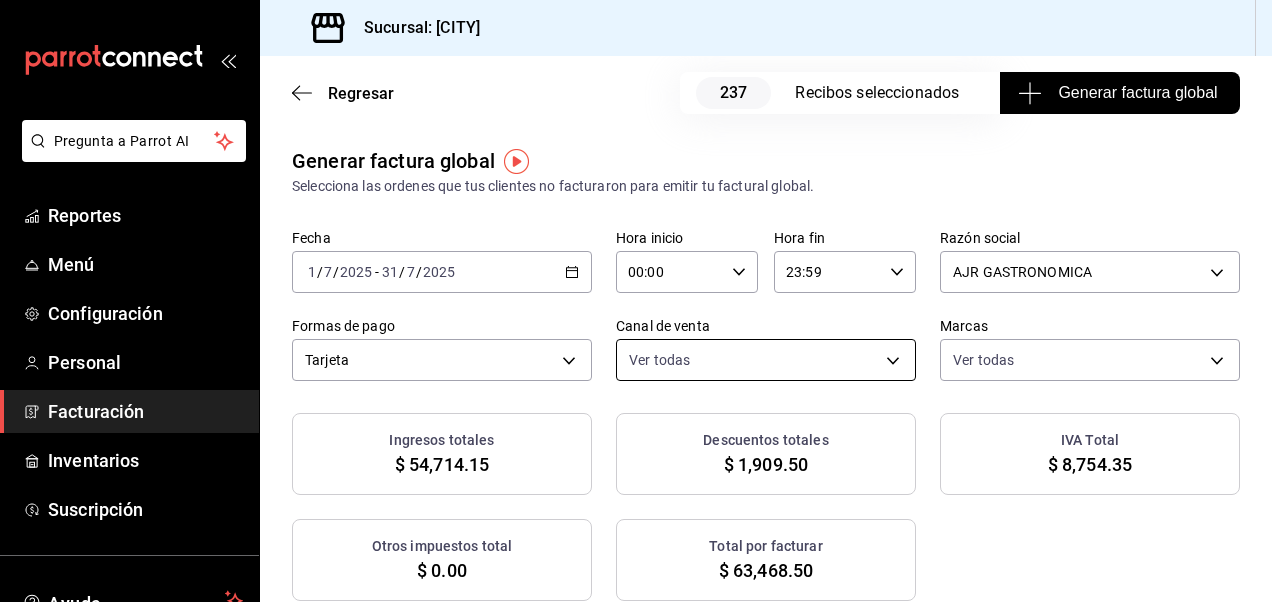 click on "Pregunta a Parrot AI Reportes   Menú   Configuración   Personal   Facturación   Inventarios   Suscripción   Ayuda Recomienda Parrot   Keyla M   Sugerir nueva función   Sucursal: Tulipan Negro ([CITY]) Regresar 237 Recibos seleccionados Generar factura global Generar factura global Selecciona las ordenes que tus clientes no facturaron para emitir tu factural global. Fecha 2025-07-01 1 / 7 / 2025 - 2025-07-31 31 / 7 / 2025 Hora inicio 00:00 Hora inicio Hora fin 23:59 Hora fin Razón social AJR GASTRONOMICA [UUID] Formas de pago Tarjeta CARD Canal de venta Ver todas PARROT,UBER_EATS,RAPPI,DIDI_FOOD,ONLINE Marcas Ver todas 02b478a3-6360-4822-a852-509f8d1e5124 Ingresos totales $ 54,714.15 Descuentos totales $ 1,909.50 IVA Total $ 8,754.35 Otros impuestos total $ 0.00 Total por facturar $ 63,468.50 Recibos Quita la selección a los recibos que no quieras incluir. Recuerda que sólo puedes generar facturas globales de hasta 1,000 recibos cada una. Fecha # de recibo Tipo de pago IVA" at bounding box center (636, 301) 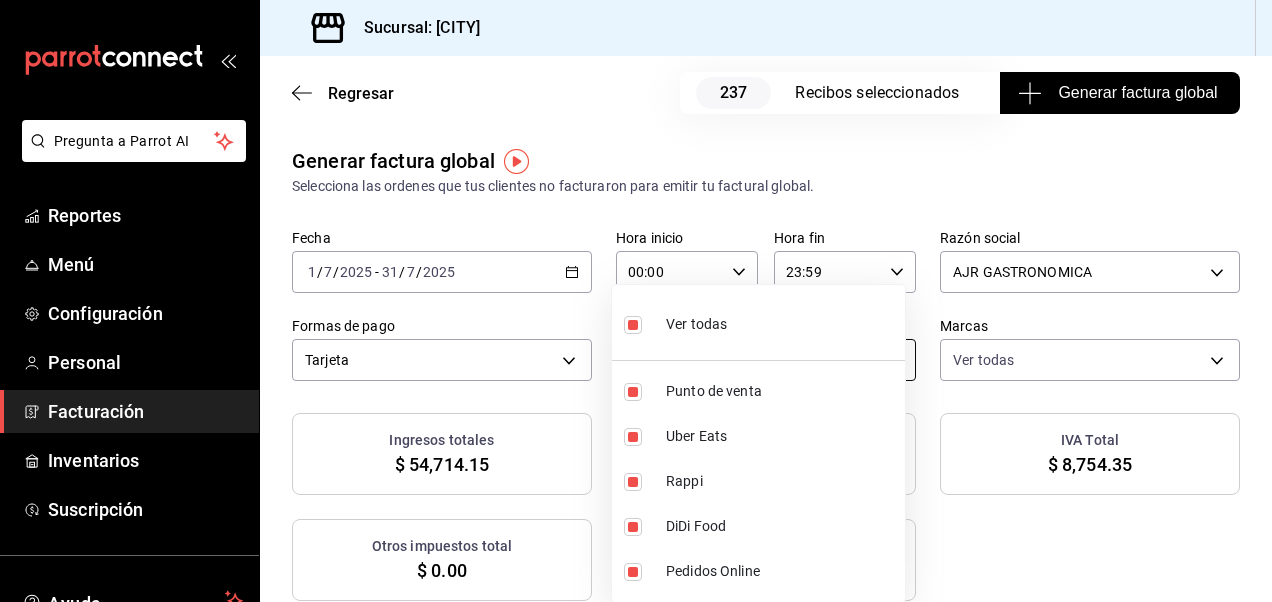 click on "Punto de venta" at bounding box center [758, 391] 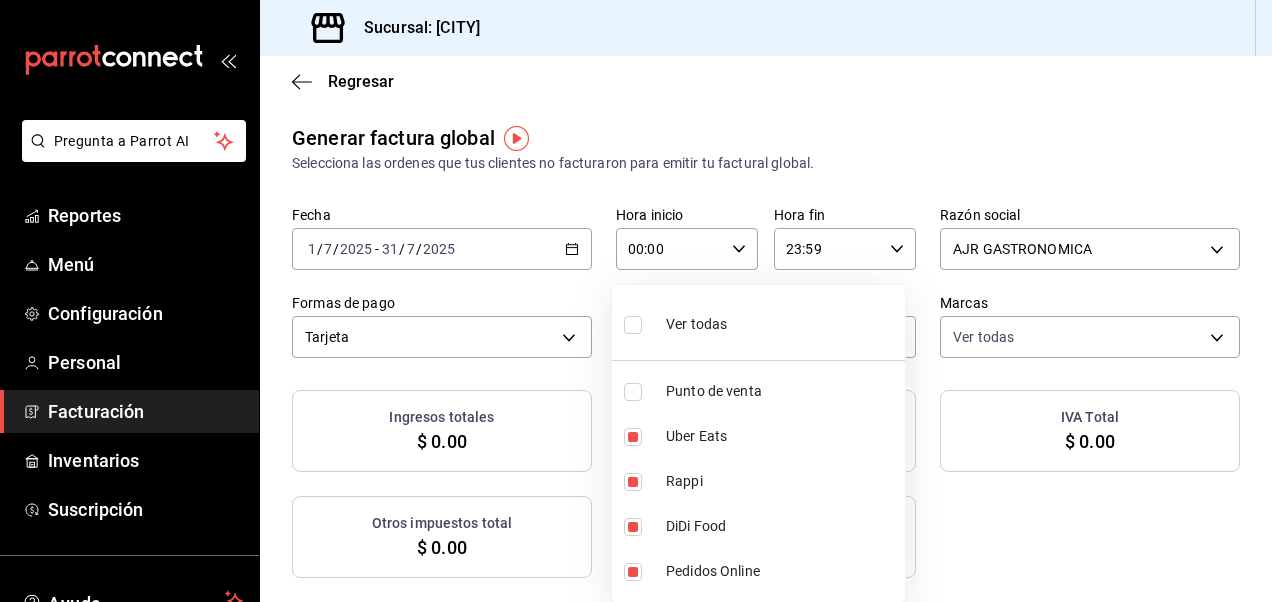 click on "Ver todas" at bounding box center [675, 322] 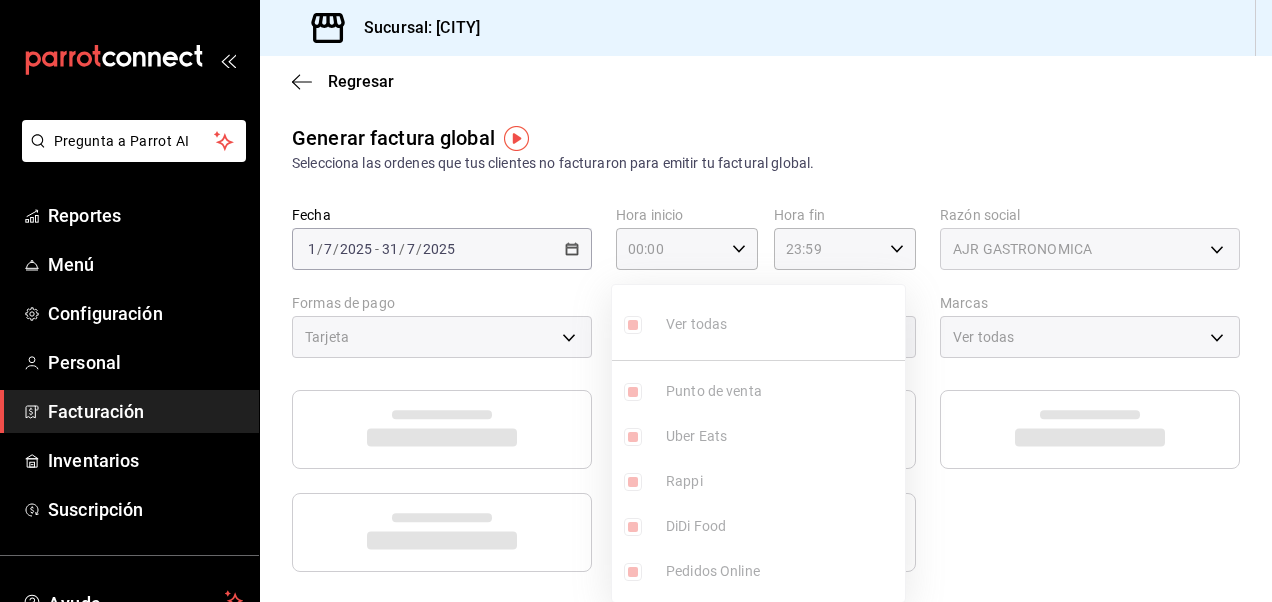 click at bounding box center (636, 301) 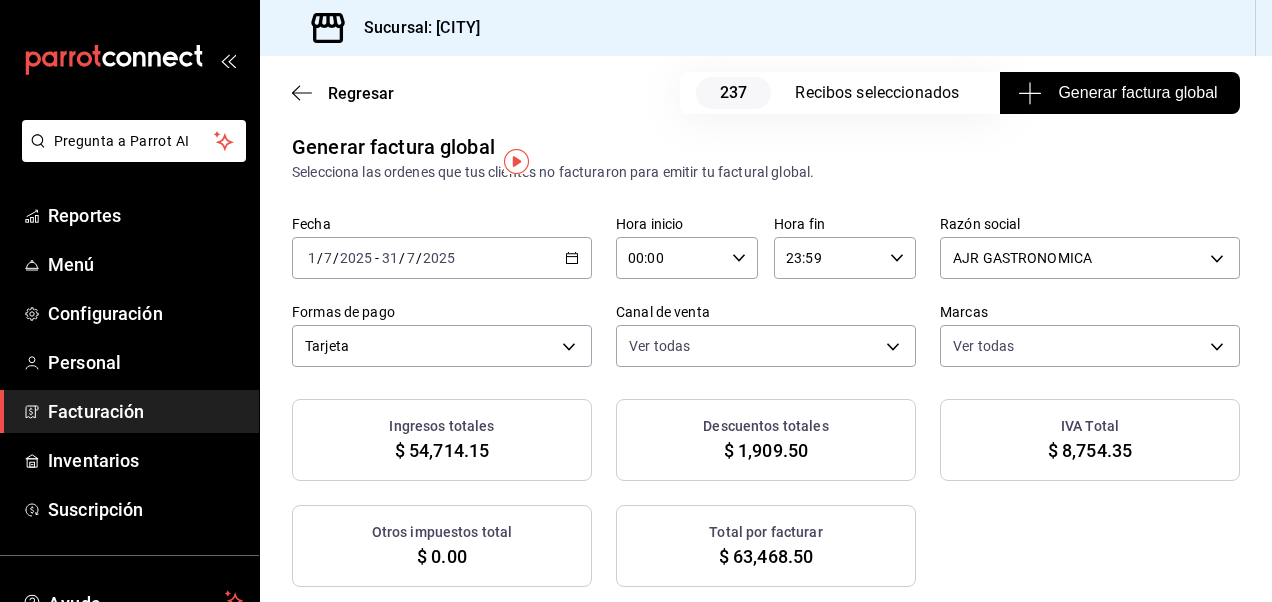 scroll, scrollTop: 0, scrollLeft: 0, axis: both 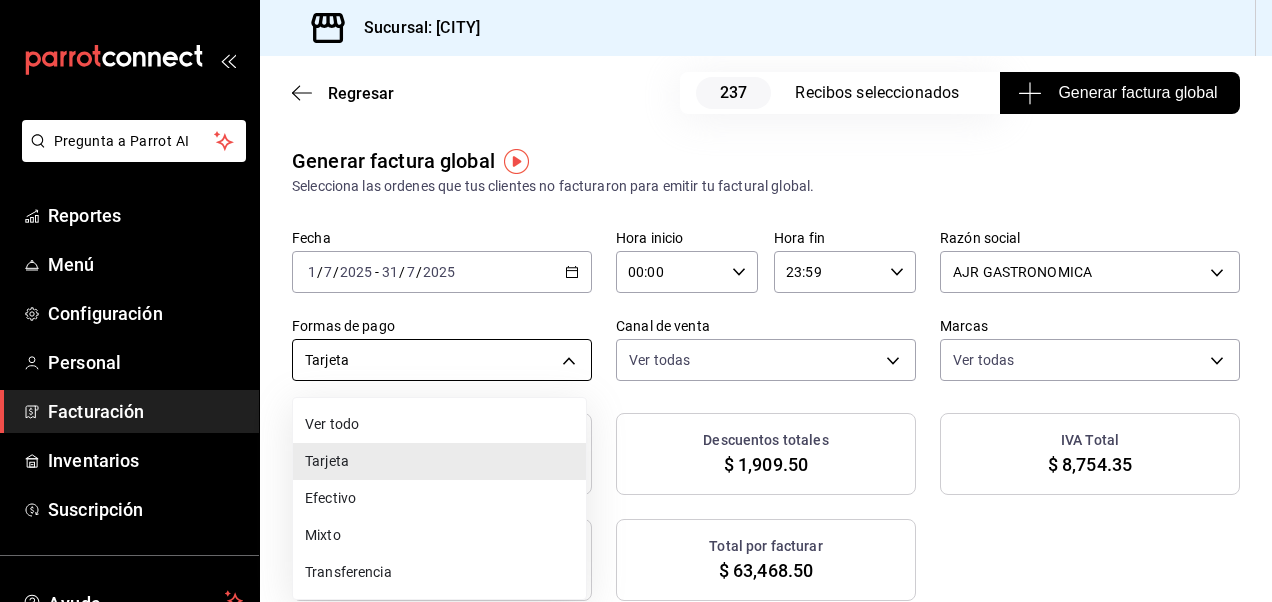 click on "Pregunta a Parrot AI Reportes   Menú   Configuración   Personal   Facturación   Inventarios   Suscripción   Ayuda Recomienda Parrot   Keyla M   Sugerir nueva función   Sucursal: Tulipan Negro ([CITY]) Regresar 237 Recibos seleccionados Generar factura global Generar factura global Selecciona las ordenes que tus clientes no facturaron para emitir tu factural global. Fecha 2025-07-01 1 / 7 / 2025 - 2025-07-31 31 / 7 / 2025 Hora inicio 00:00 Hora inicio Hora fin 23:59 Hora fin Razón social AJR GASTRONOMICA [UUID] Formas de pago Tarjeta CARD Canal de venta Ver todas PARROT,UBER_EATS,RAPPI,DIDI_FOOD,ONLINE Marcas Ver todas 02b478a3-6360-4822-a852-509f8d1e5124 Ingresos totales $ 54,714.15 Descuentos totales $ 1,909.50 IVA Total $ 8,754.35 Otros impuestos total $ 0.00 Total por facturar $ 63,468.50 Recibos Quita la selección a los recibos que no quieras incluir. Recuerda que sólo puedes generar facturas globales de hasta 1,000 recibos cada una. Fecha # de recibo Tipo de pago IVA" at bounding box center [636, 301] 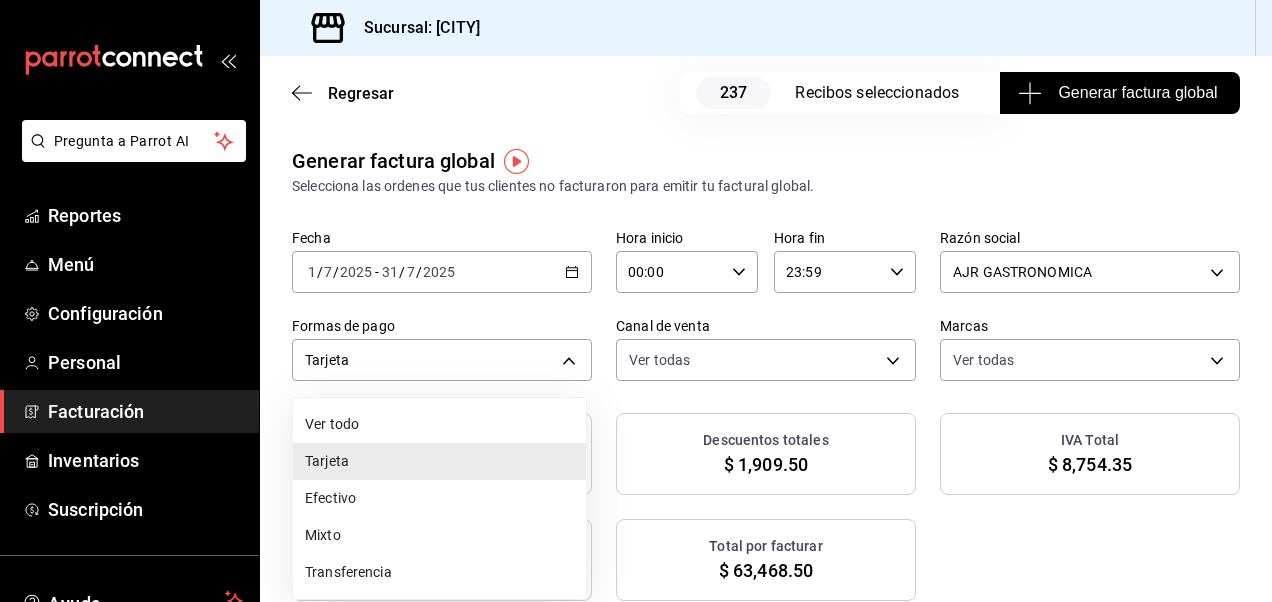 click at bounding box center (636, 301) 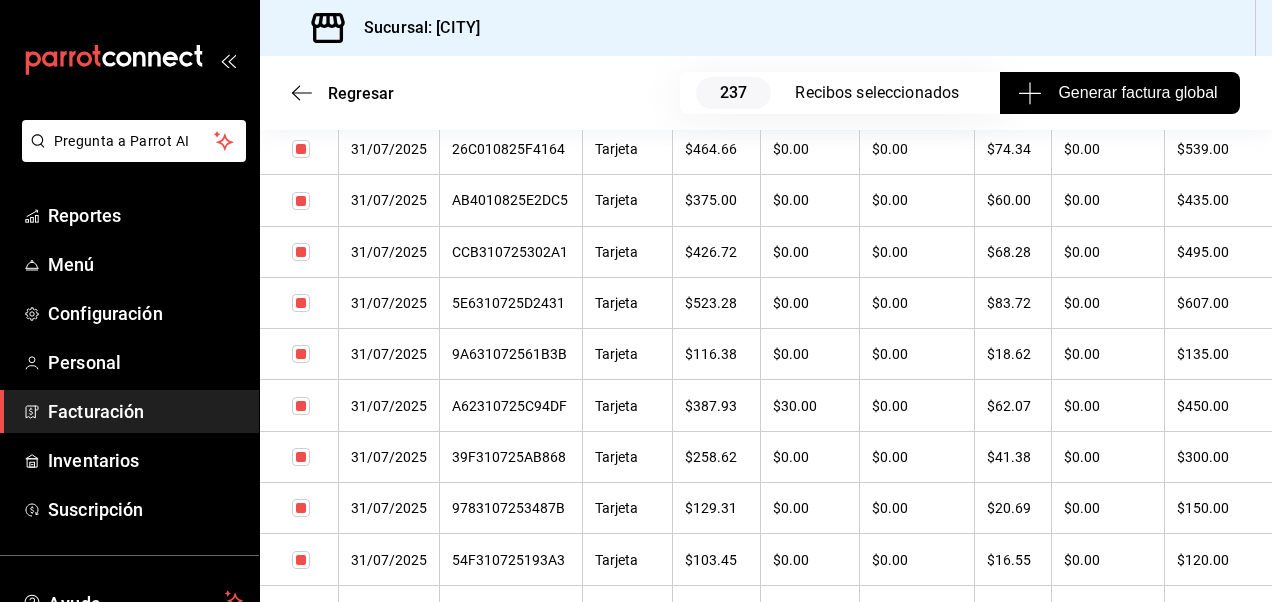 scroll, scrollTop: 0, scrollLeft: 0, axis: both 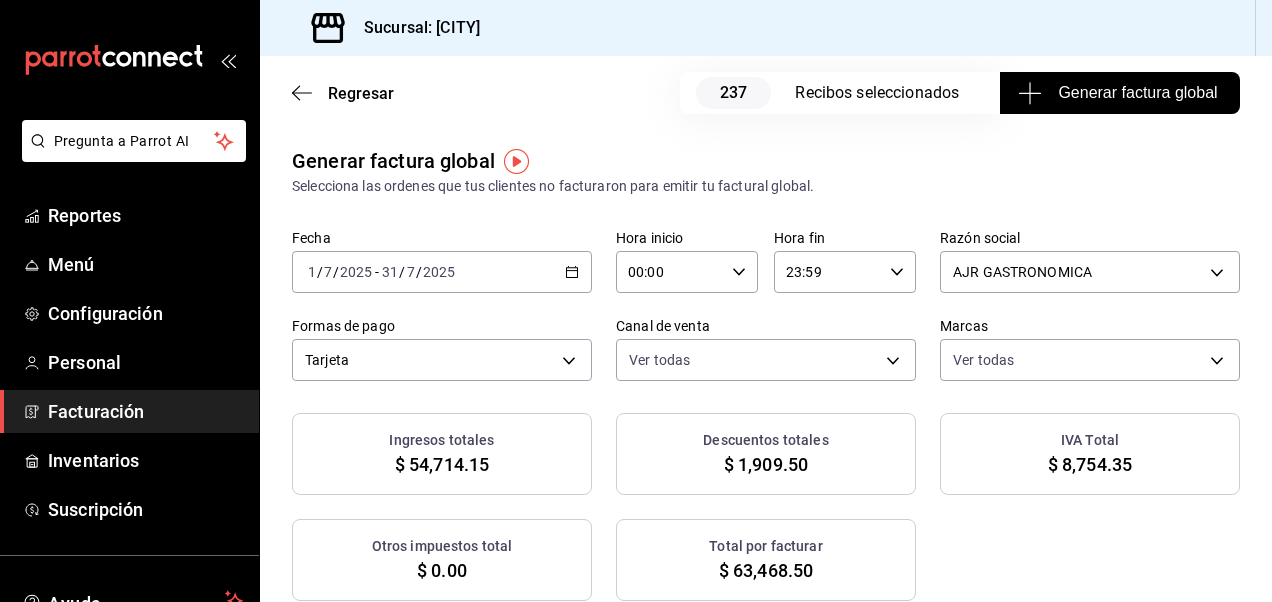 click on "Generar factura global" at bounding box center [1119, 93] 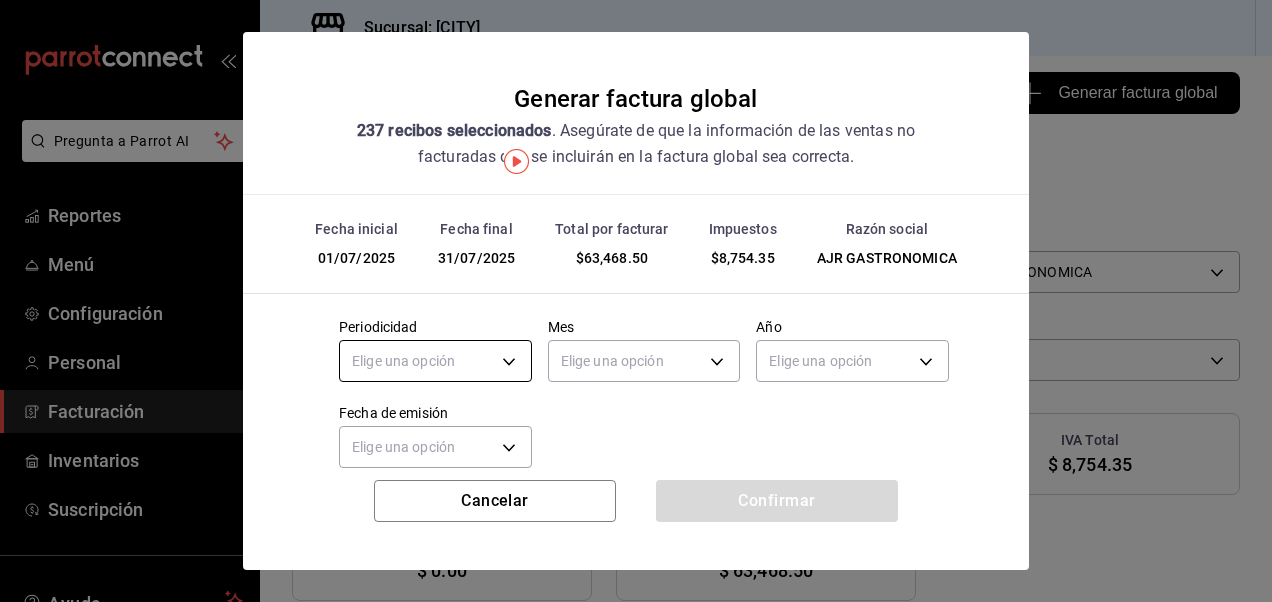 click on "Pregunta a Parrot AI Reportes   Menú   Configuración   Personal   Facturación   Inventarios   Suscripción   Ayuda Recomienda Parrot   Keyla M   Sugerir nueva función   Sucursal: Tulipan Negro ([CITY]) Regresar 237 Recibos seleccionados Generar factura global Generar factura global Selecciona las ordenes que tus clientes no facturaron para emitir tu factural global. Fecha 2025-07-01 1 / 7 / 2025 - 2025-07-31 31 / 7 / 2025 Hora inicio 00:00 Hora inicio Hora fin 23:59 Hora fin Razón social AJR GASTRONOMICA [UUID] Formas de pago Tarjeta CARD Canal de venta Ver todas PARROT,UBER_EATS,RAPPI,DIDI_FOOD,ONLINE Marcas Ver todas 02b478a3-6360-4822-a852-509f8d1e5124 Ingresos totales $ 54,714.15 Descuentos totales $ 1,909.50 IVA Total $ 8,754.35 Otros impuestos total $ 0.00 Total por facturar $ 63,468.50 Recibos Quita la selección a los recibos que no quieras incluir. Recuerda que sólo puedes generar facturas globales de hasta 1,000 recibos cada una. Fecha # de recibo Tipo de pago IVA" at bounding box center [636, 301] 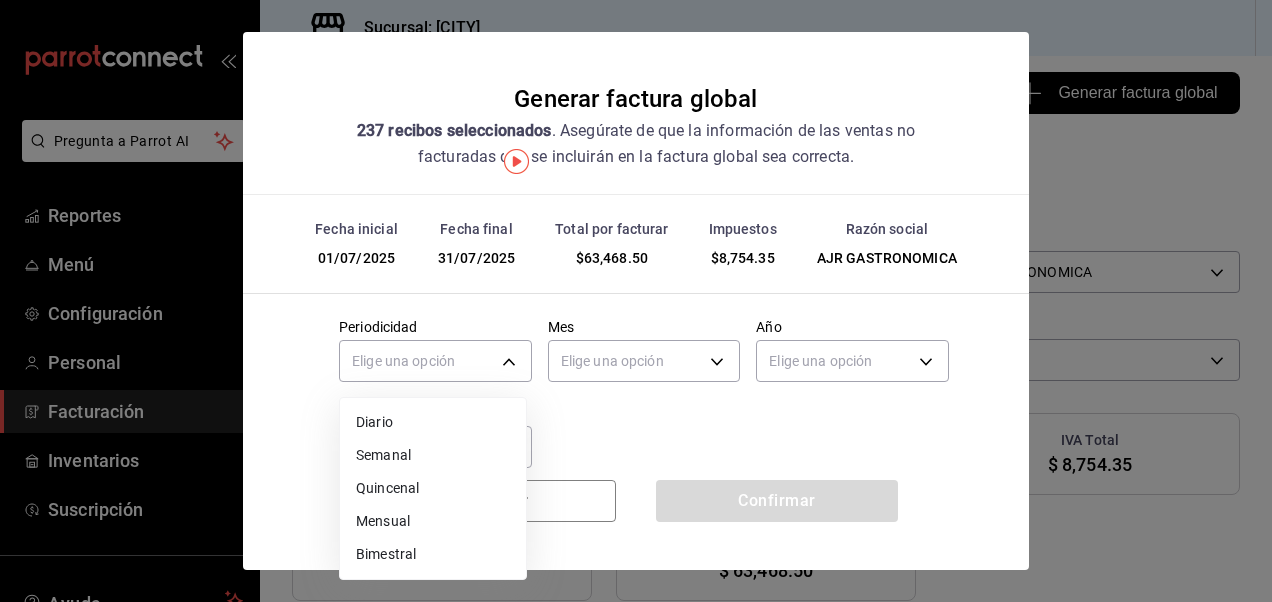 click on "Mensual" at bounding box center [433, 521] 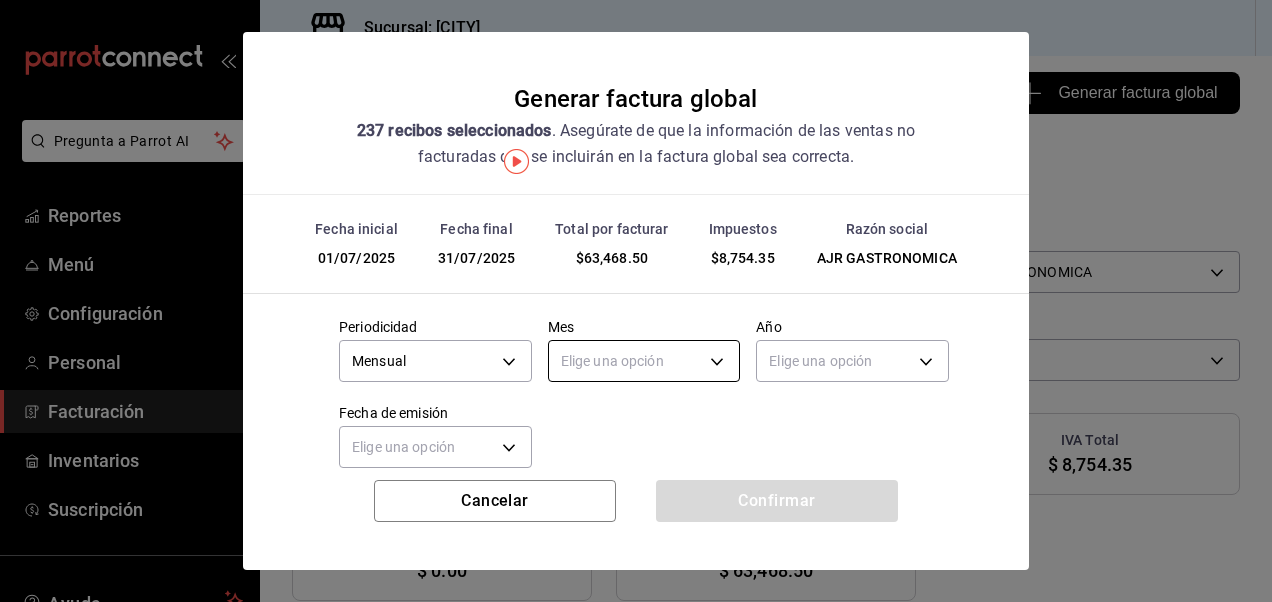 click on "Pregunta a Parrot AI Reportes   Menú   Configuración   Personal   Facturación   Inventarios   Suscripción   Ayuda Recomienda Parrot   Keyla M   Sugerir nueva función   Sucursal: Tulipan Negro ([CITY]) Regresar 237 Recibos seleccionados Generar factura global Generar factura global Selecciona las ordenes que tus clientes no facturaron para emitir tu factural global. Fecha 2025-07-01 1 / 7 / 2025 - 2025-07-31 31 / 7 / 2025 Hora inicio 00:00 Hora inicio Hora fin 23:59 Hora fin Razón social AJR GASTRONOMICA [UUID] Formas de pago Tarjeta CARD Canal de venta Ver todas PARROT,UBER_EATS,RAPPI,DIDI_FOOD,ONLINE Marcas Ver todas 02b478a3-6360-4822-a852-509f8d1e5124 Ingresos totales $ 54,714.15 Descuentos totales $ 1,909.50 IVA Total $ 8,754.35 Otros impuestos total $ 0.00 Total por facturar $ 63,468.50 Recibos Quita la selección a los recibos que no quieras incluir. Recuerda que sólo puedes generar facturas globales de hasta 1,000 recibos cada una. Fecha # de recibo Tipo de pago IVA" at bounding box center [636, 301] 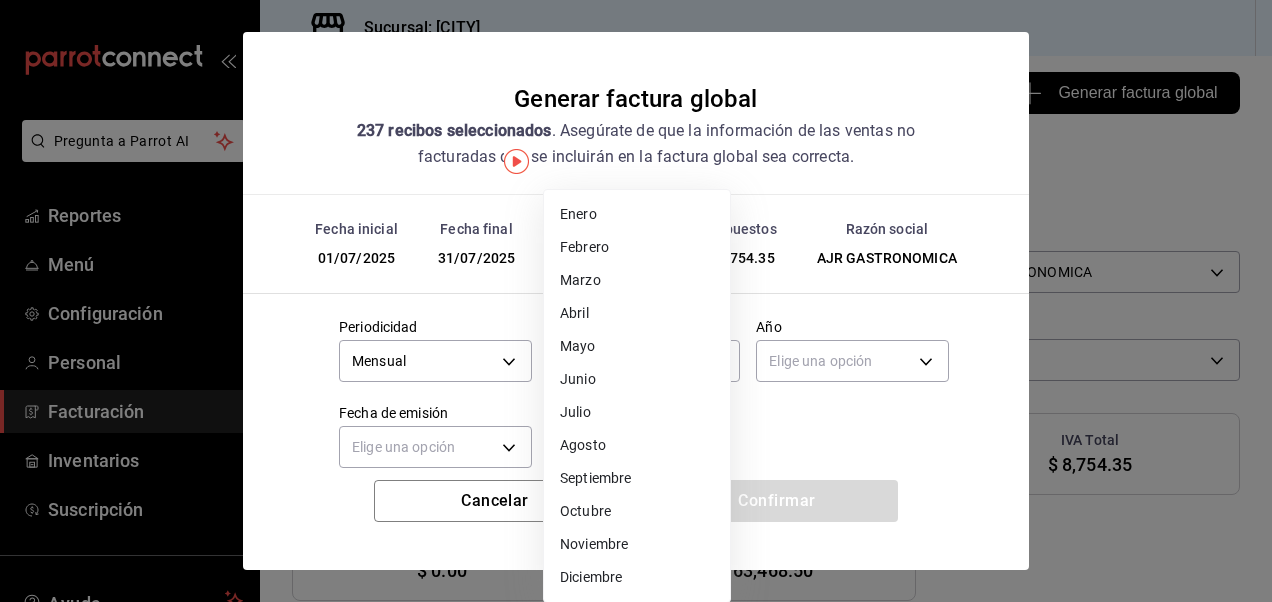 click on "Julio" at bounding box center [637, 412] 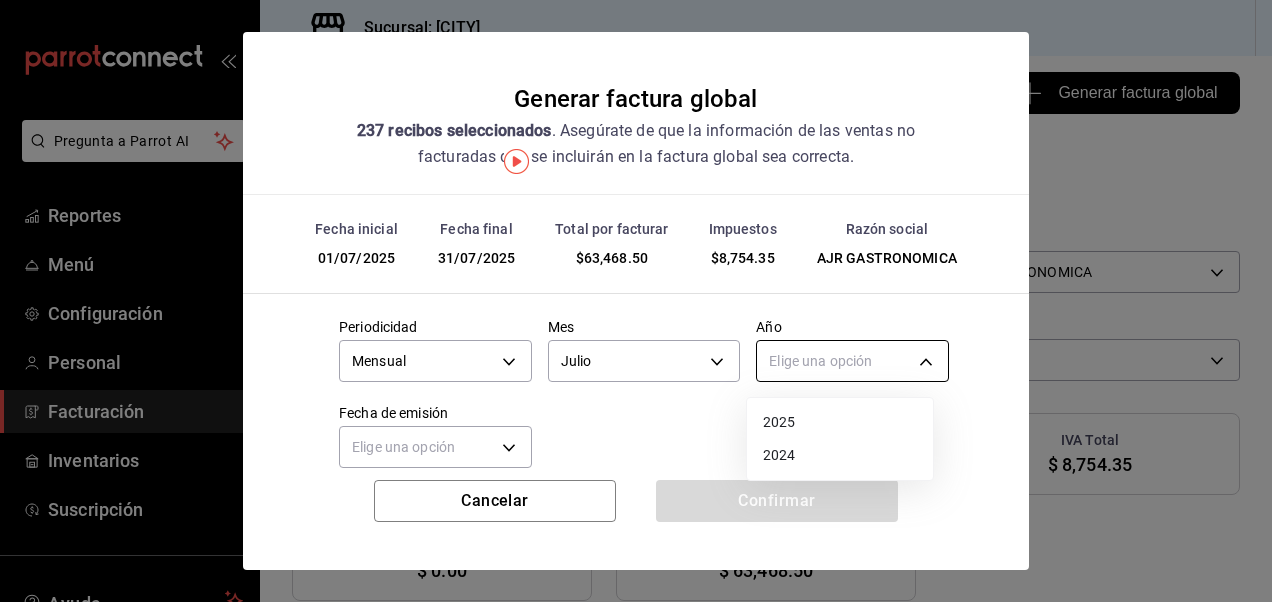 click on "Pregunta a Parrot AI Reportes   Menú   Configuración   Personal   Facturación   Inventarios   Suscripción   Ayuda Recomienda Parrot   Keyla M   Sugerir nueva función   Sucursal: Tulipan Negro ([CITY]) Regresar 237 Recibos seleccionados Generar factura global Generar factura global Selecciona las ordenes que tus clientes no facturaron para emitir tu factural global. Fecha 2025-07-01 1 / 7 / 2025 - 2025-07-31 31 / 7 / 2025 Hora inicio 00:00 Hora inicio Hora fin 23:59 Hora fin Razón social AJR GASTRONOMICA [UUID] Formas de pago Tarjeta CARD Canal de venta Ver todas PARROT,UBER_EATS,RAPPI,DIDI_FOOD,ONLINE Marcas Ver todas 02b478a3-6360-4822-a852-509f8d1e5124 Ingresos totales $ 54,714.15 Descuentos totales $ 1,909.50 IVA Total $ 8,754.35 Otros impuestos total $ 0.00 Total por facturar $ 63,468.50 Recibos Quita la selección a los recibos que no quieras incluir. Recuerda que sólo puedes generar facturas globales de hasta 1,000 recibos cada una. Fecha # de recibo Tipo de pago IVA" at bounding box center [636, 301] 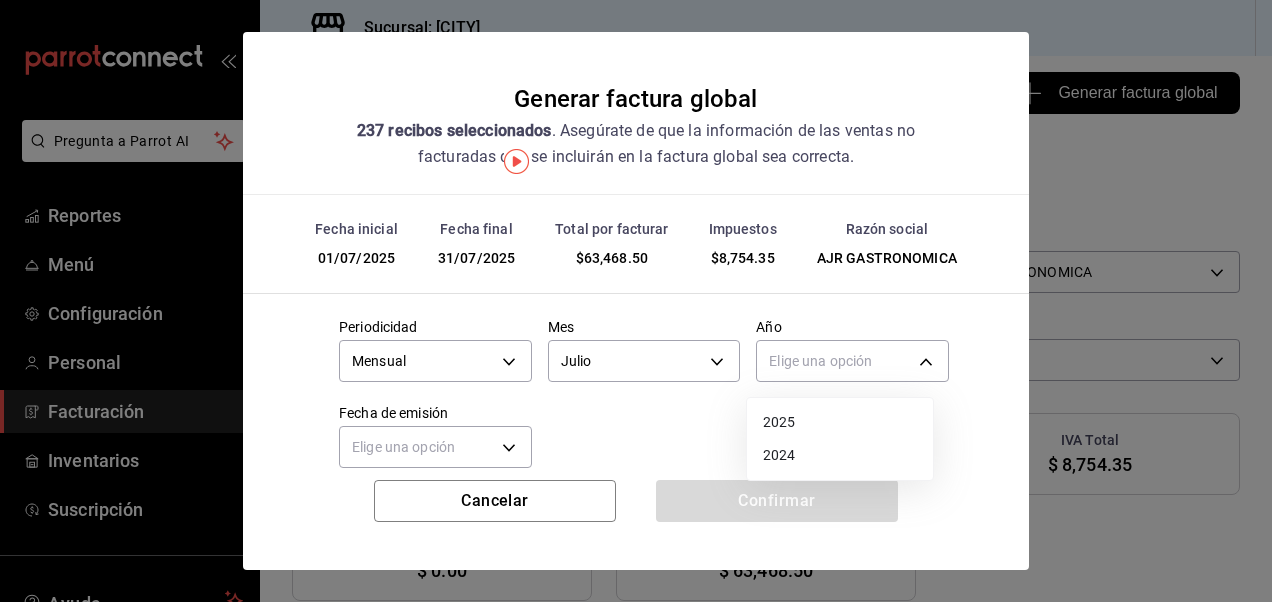 click on "2025" at bounding box center [840, 422] 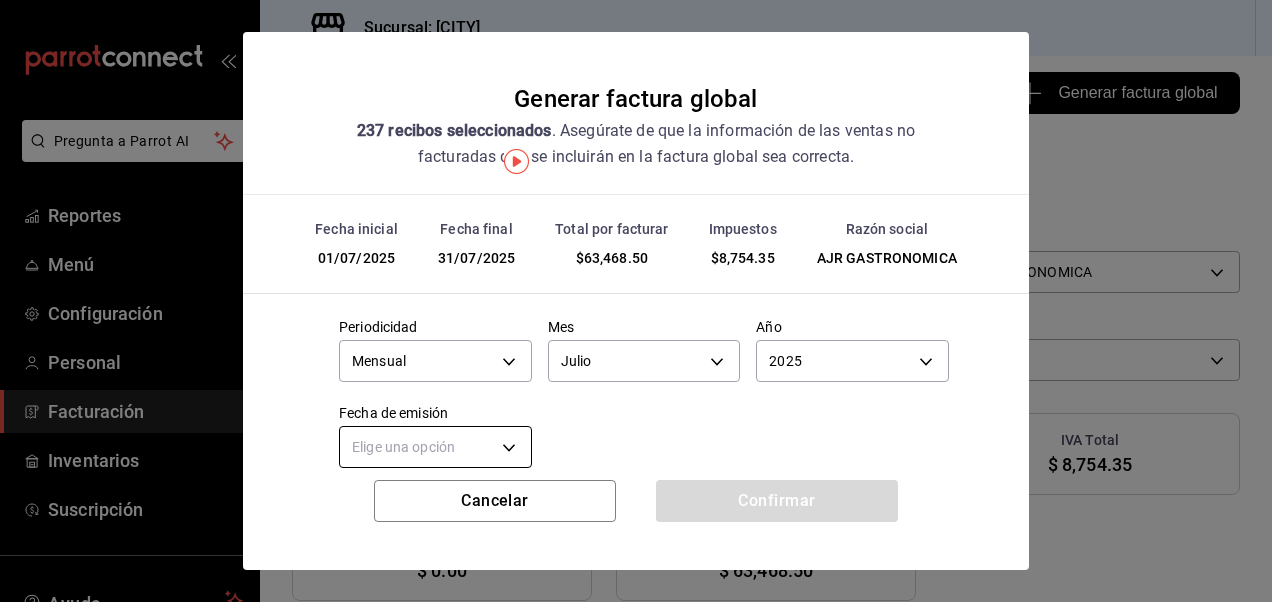 click on "Pregunta a Parrot AI Reportes   Menú   Configuración   Personal   Facturación   Inventarios   Suscripción   Ayuda Recomienda Parrot   Keyla M   Sugerir nueva función   Sucursal: Tulipan Negro ([CITY]) Regresar 237 Recibos seleccionados Generar factura global Generar factura global Selecciona las ordenes que tus clientes no facturaron para emitir tu factural global. Fecha 2025-07-01 1 / 7 / 2025 - 2025-07-31 31 / 7 / 2025 Hora inicio 00:00 Hora inicio Hora fin 23:59 Hora fin Razón social AJR GASTRONOMICA [UUID] Formas de pago Tarjeta CARD Canal de venta Ver todas PARROT,UBER_EATS,RAPPI,DIDI_FOOD,ONLINE Marcas Ver todas 02b478a3-6360-4822-a852-509f8d1e5124 Ingresos totales $ 54,714.15 Descuentos totales $ 1,909.50 IVA Total $ 8,754.35 Otros impuestos total $ 0.00 Total por facturar $ 63,468.50 Recibos Quita la selección a los recibos que no quieras incluir. Recuerda que sólo puedes generar facturas globales de hasta 1,000 recibos cada una. Fecha # de recibo Tipo de pago IVA" at bounding box center [636, 301] 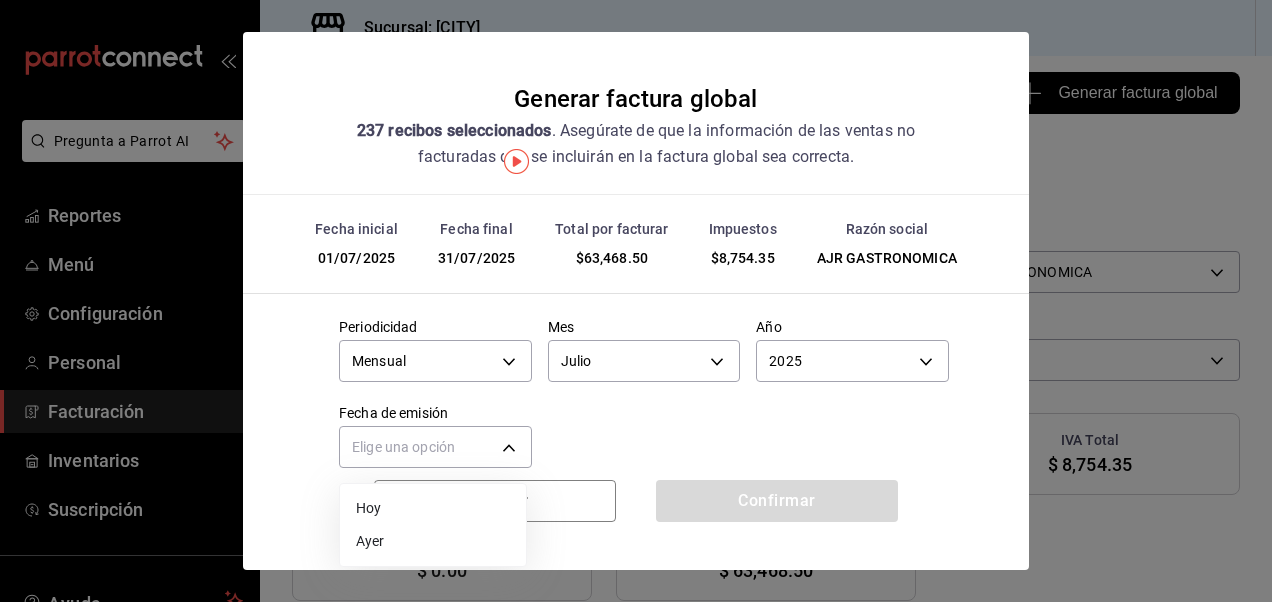 click on "Ayer" at bounding box center [433, 541] 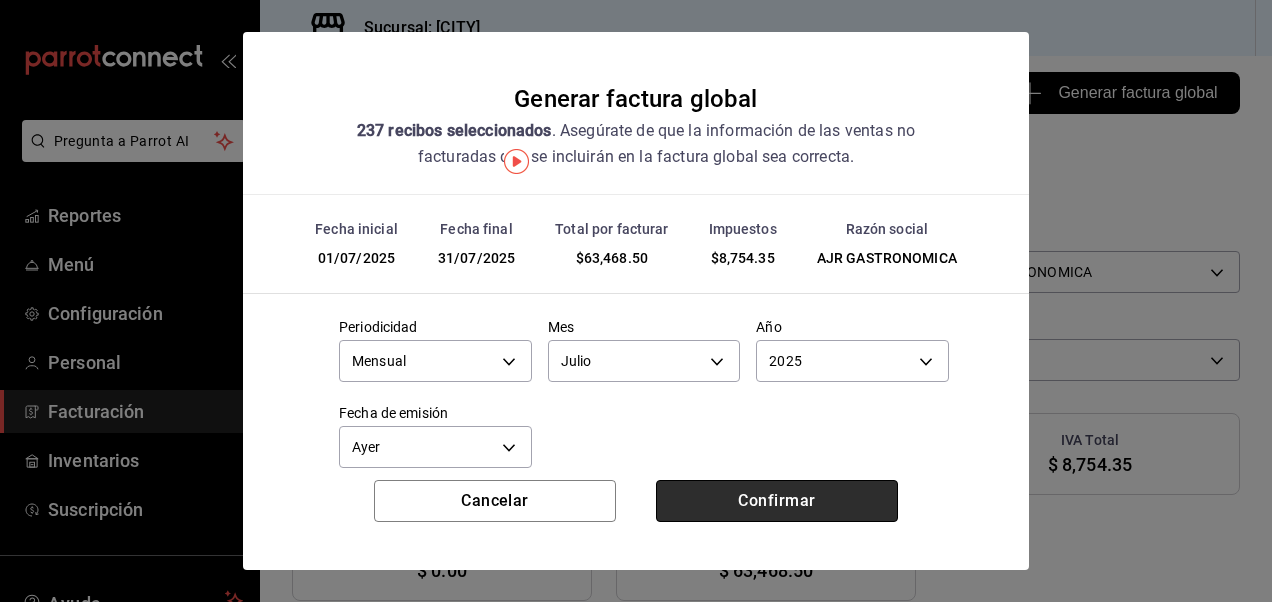 click on "Confirmar" at bounding box center (777, 501) 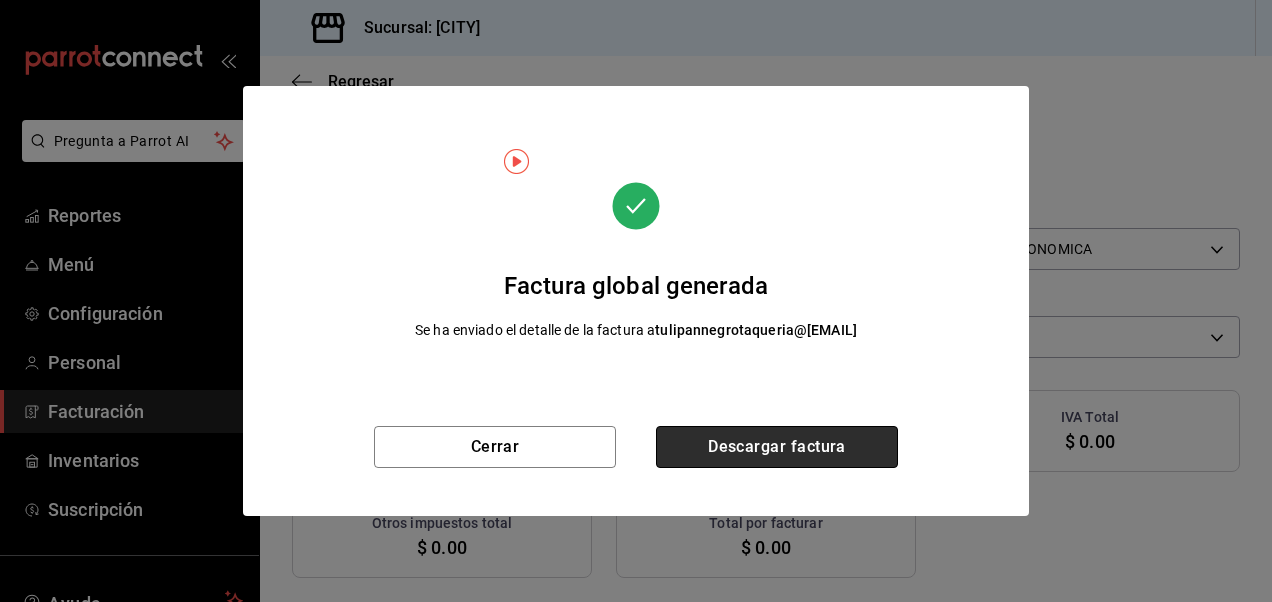 click on "Descargar factura" at bounding box center [777, 447] 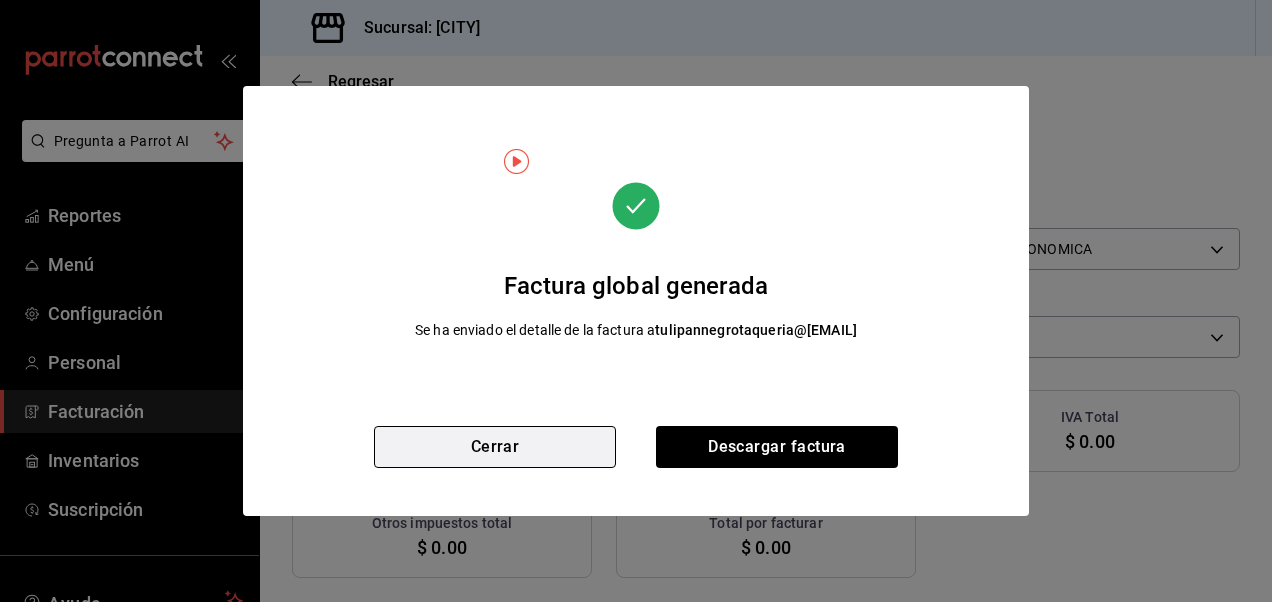 click on "Cerrar" at bounding box center (495, 447) 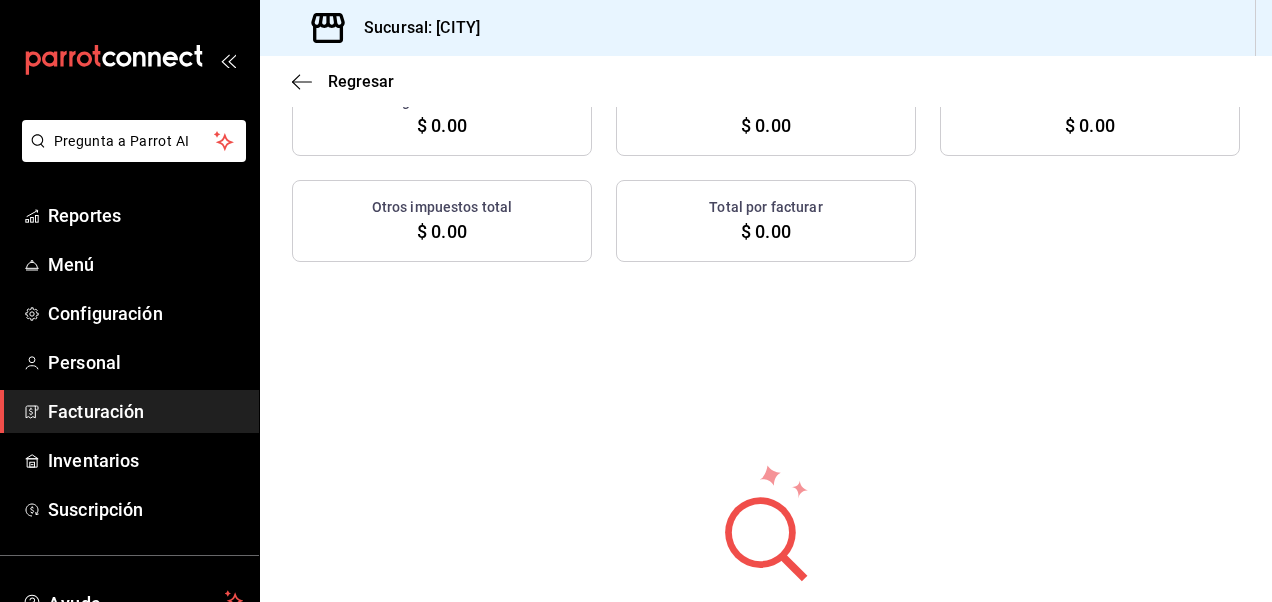 scroll, scrollTop: 317, scrollLeft: 0, axis: vertical 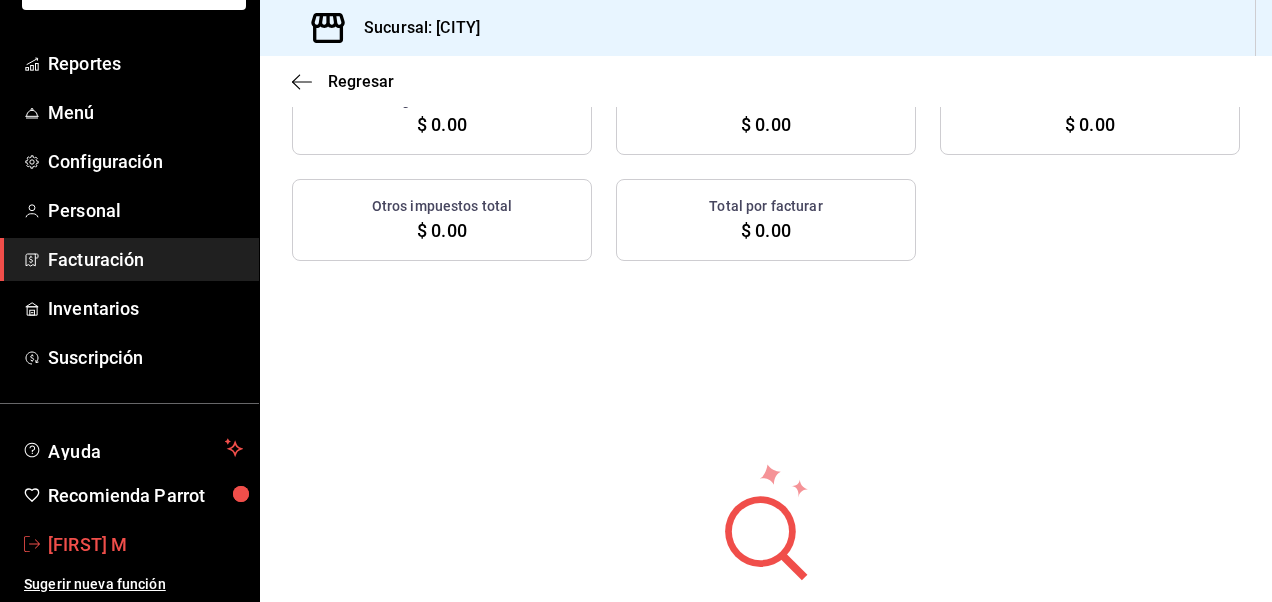 click on "[FIRST] M" at bounding box center (129, 544) 